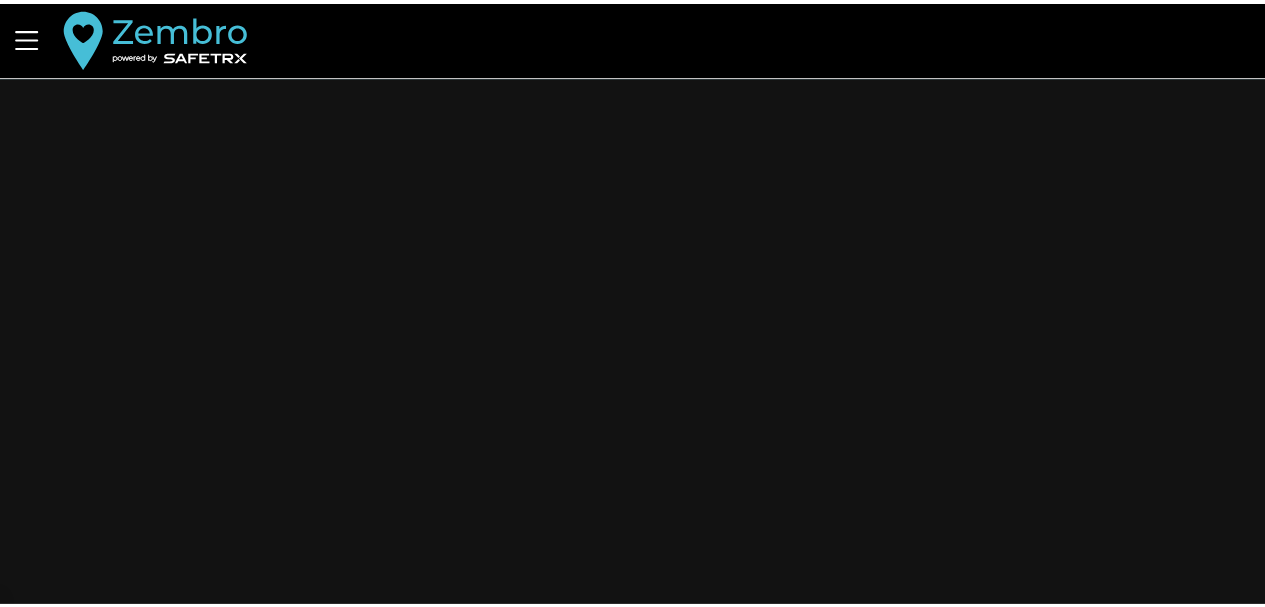 scroll, scrollTop: 0, scrollLeft: 0, axis: both 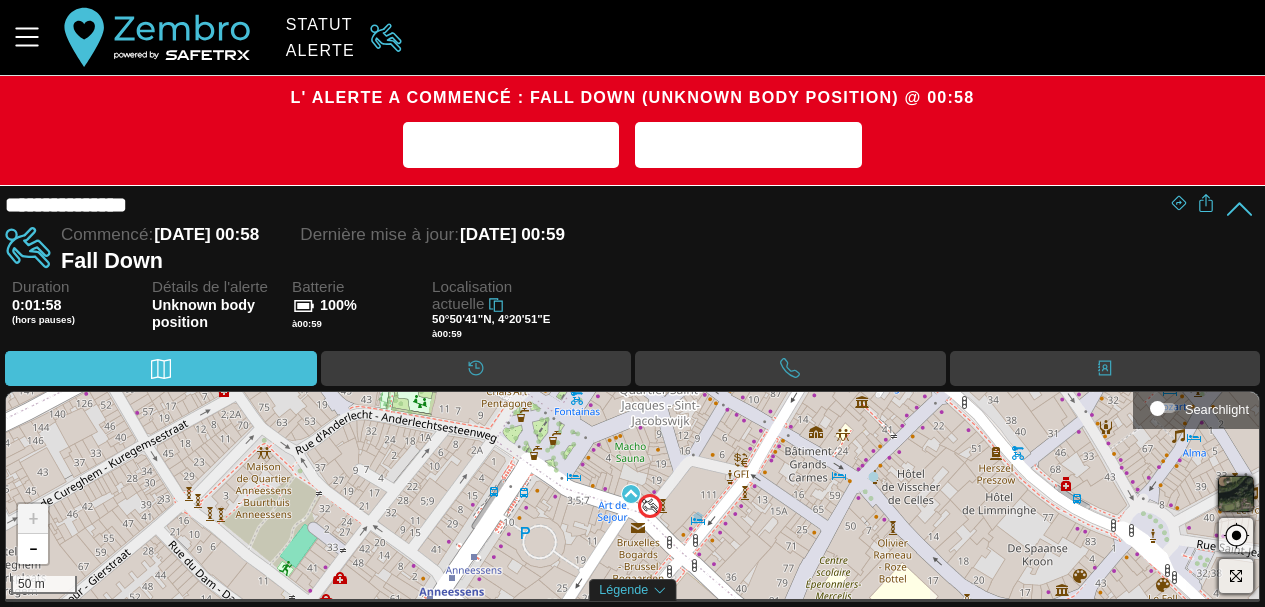 drag, startPoint x: 587, startPoint y: 228, endPoint x: 665, endPoint y: 229, distance: 78.00641 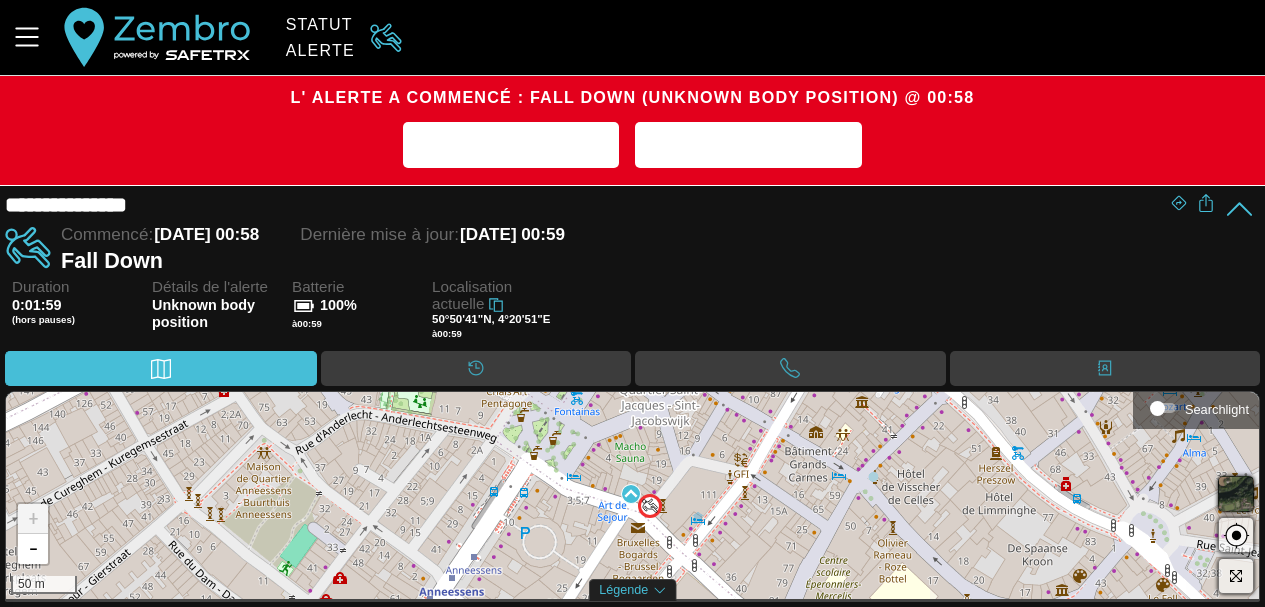 scroll, scrollTop: 1, scrollLeft: 0, axis: vertical 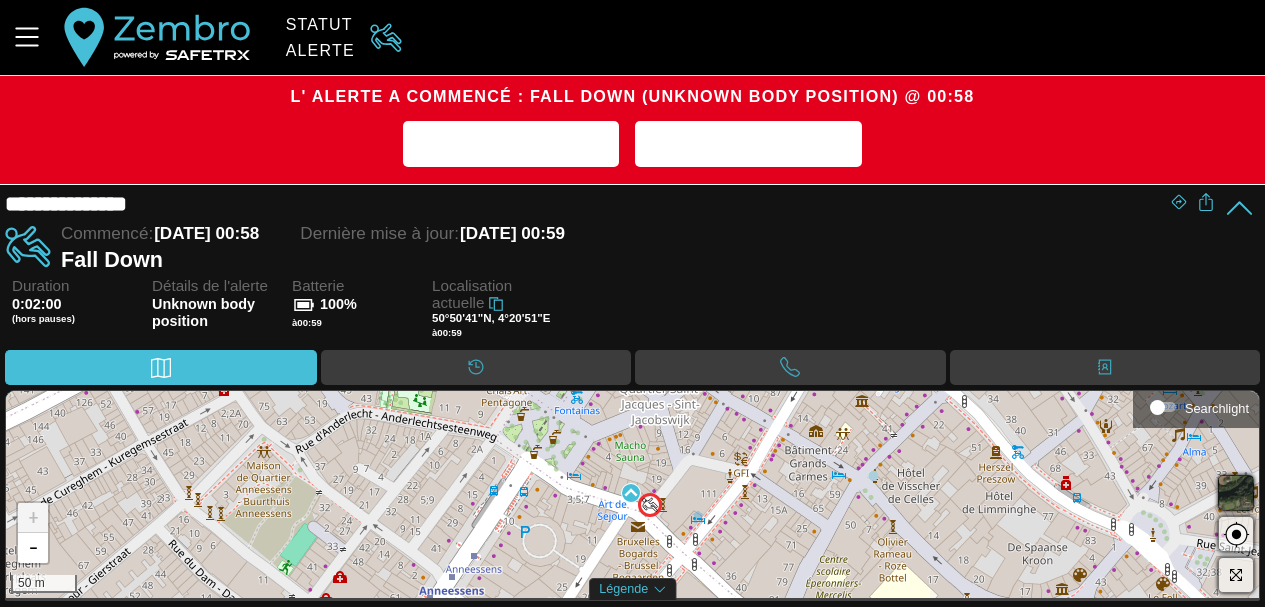 click on "Duration 0:02:00 (hors pauses) Détails de l'alerte Unknown body position Batterie 100% à  00:59 Localisation actuelle 50°50'41"N, 4°20'51"E à  00:59" at bounding box center (636, 314) 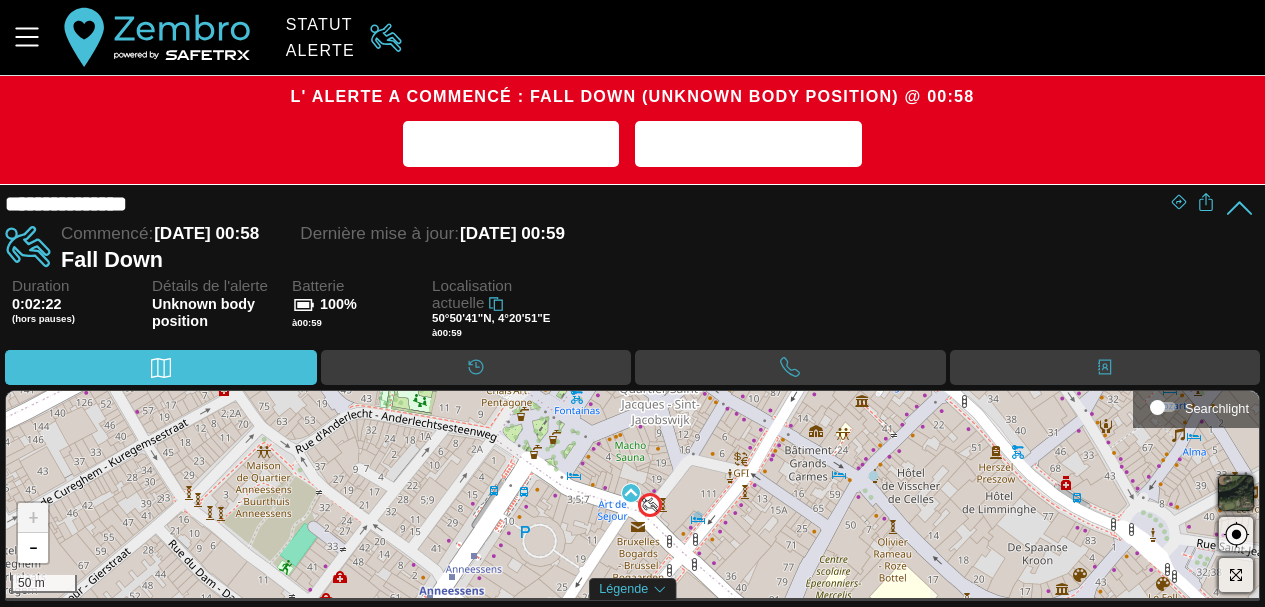 click on "**********" at bounding box center (583, 205) 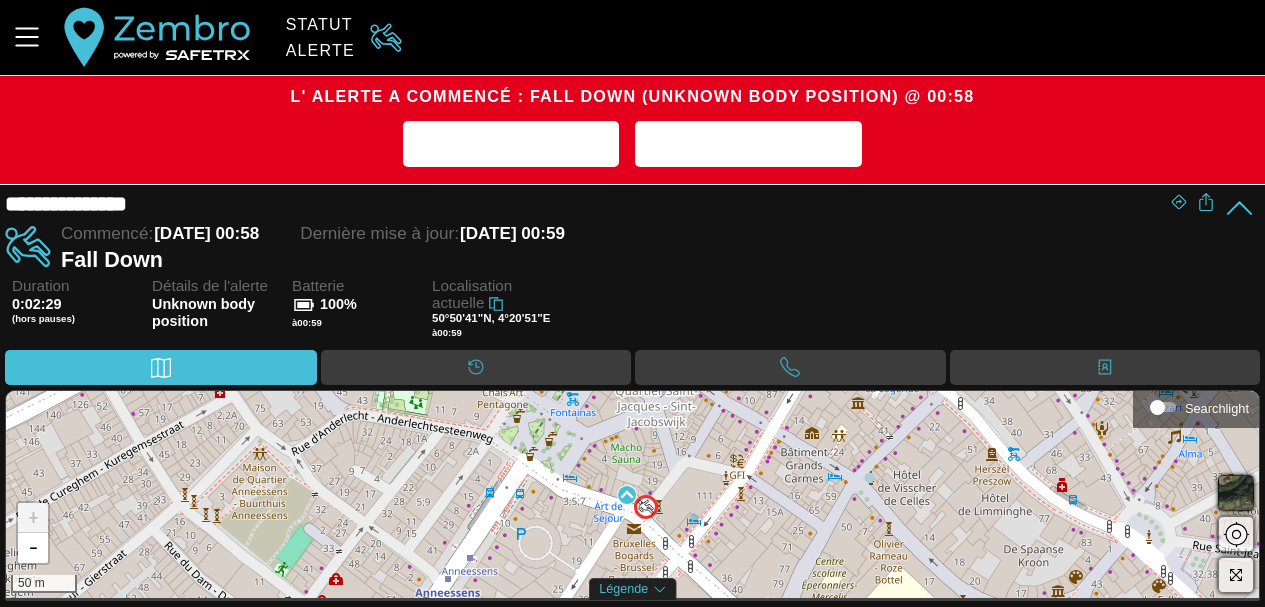 click on "+ - 50 m" at bounding box center (632, 494) 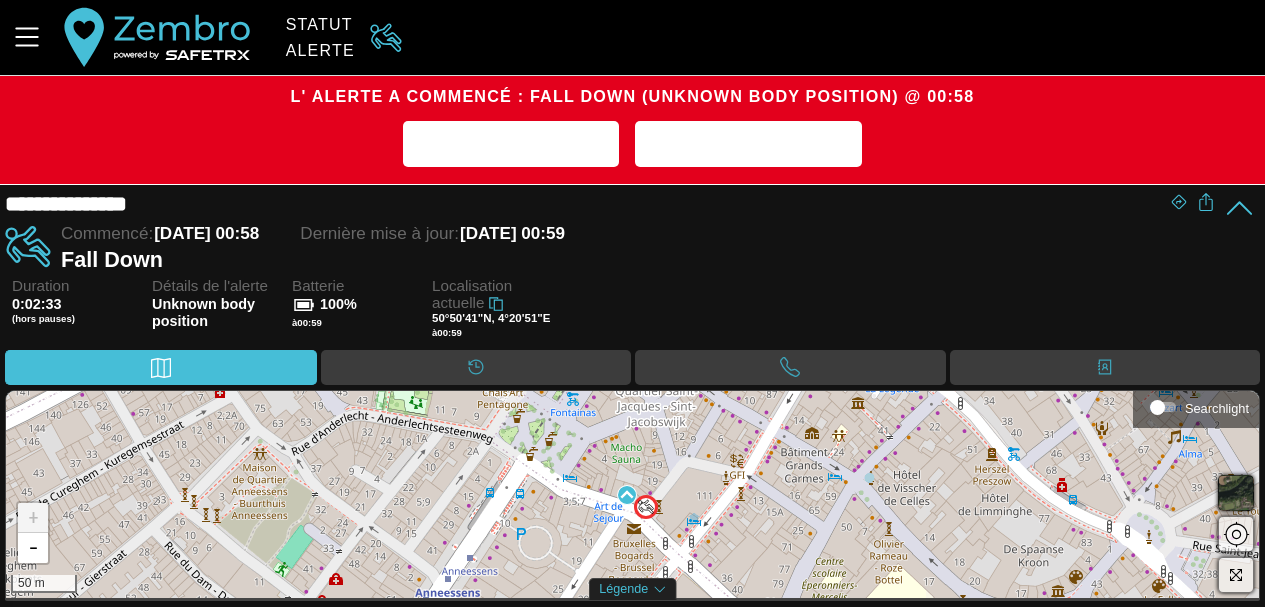 click on "Fall Down" at bounding box center (615, 260) 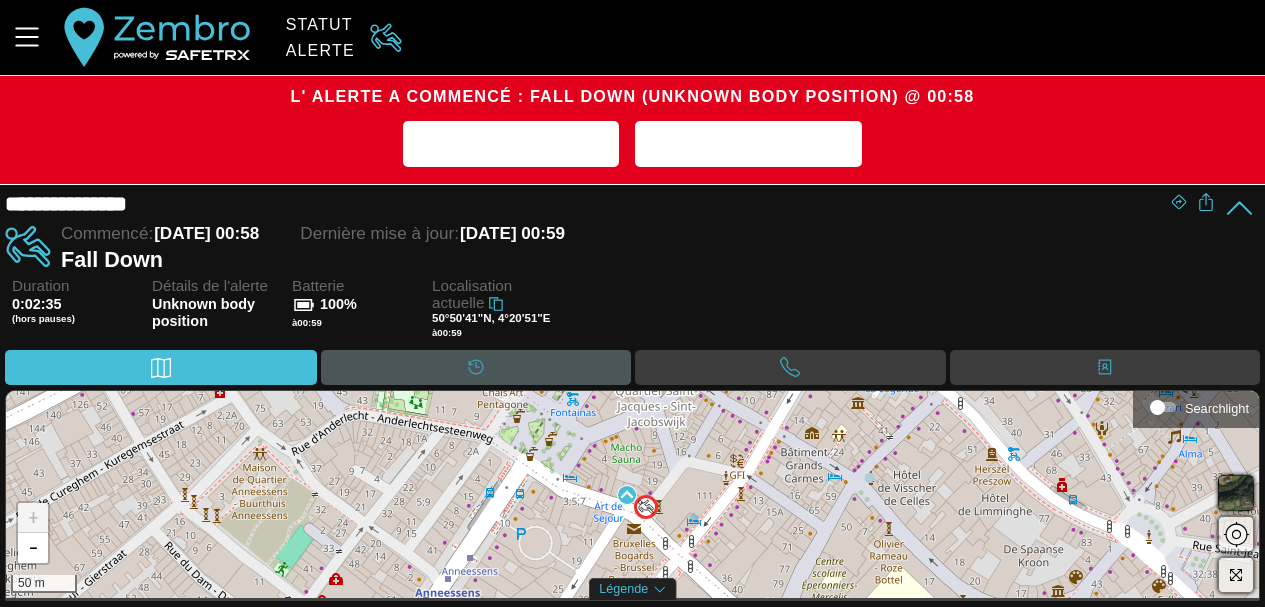 click on "Calendrier" at bounding box center (476, 367) 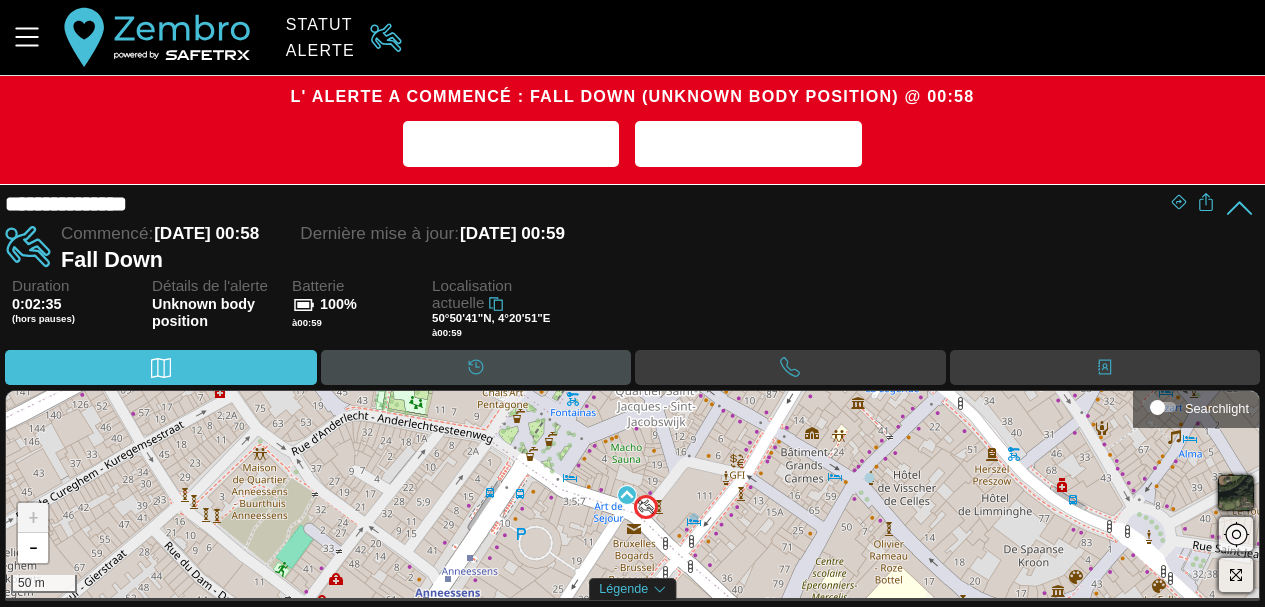 scroll, scrollTop: 0, scrollLeft: 0, axis: both 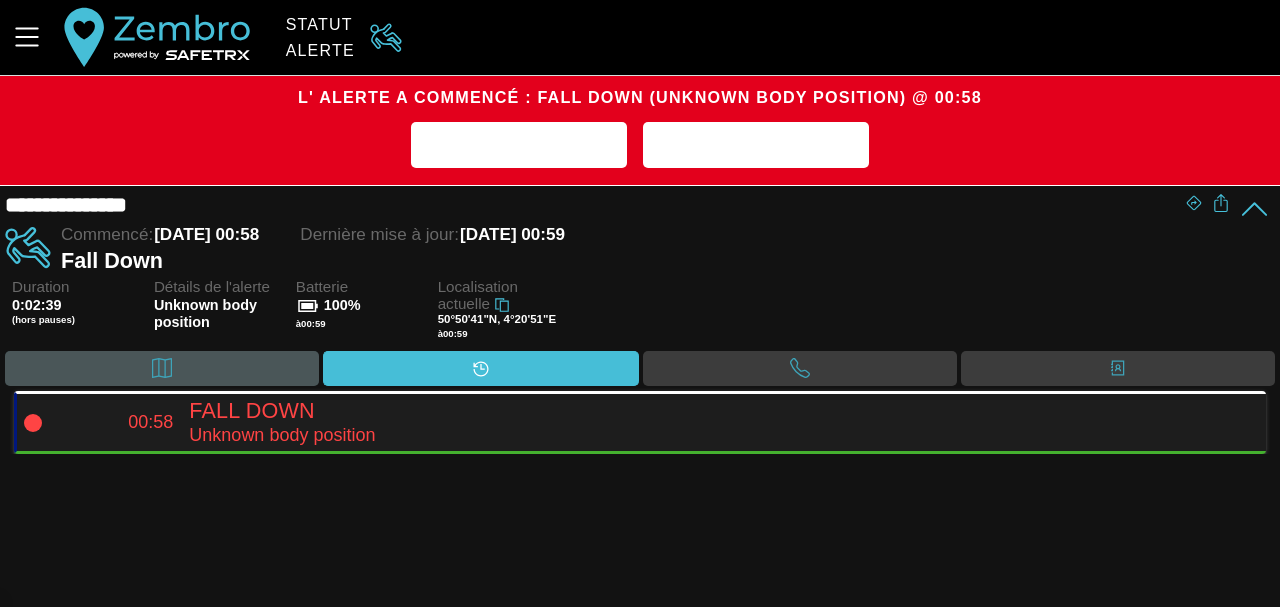click on "Carte" at bounding box center [162, 368] 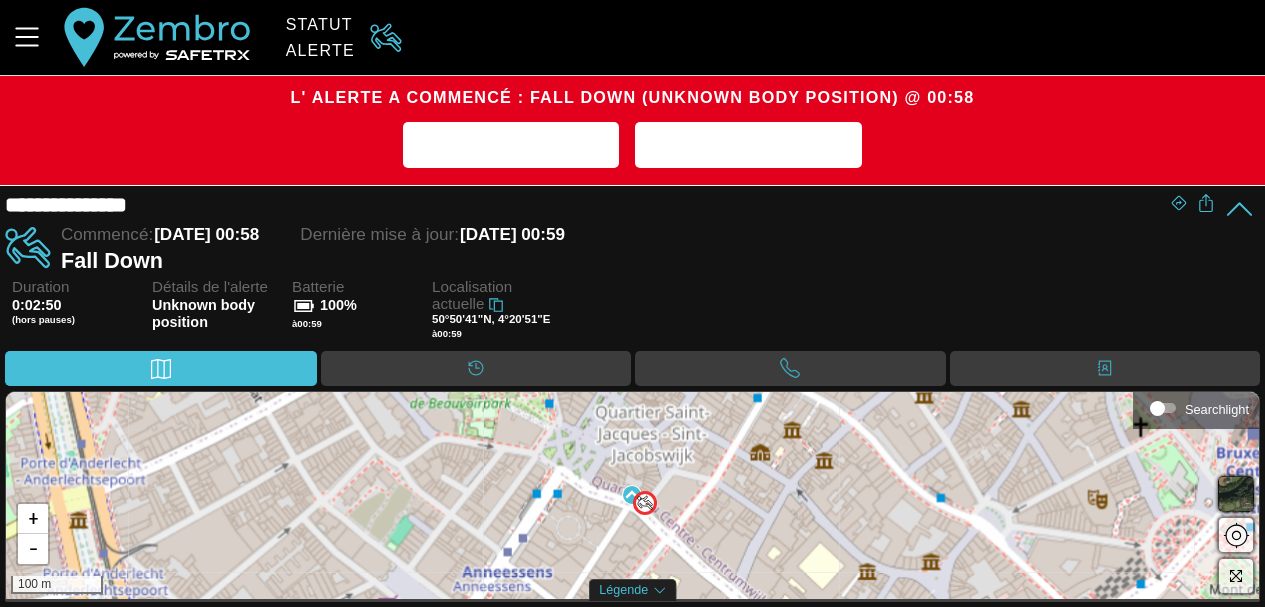 click on "Fall Down" at bounding box center (615, 261) 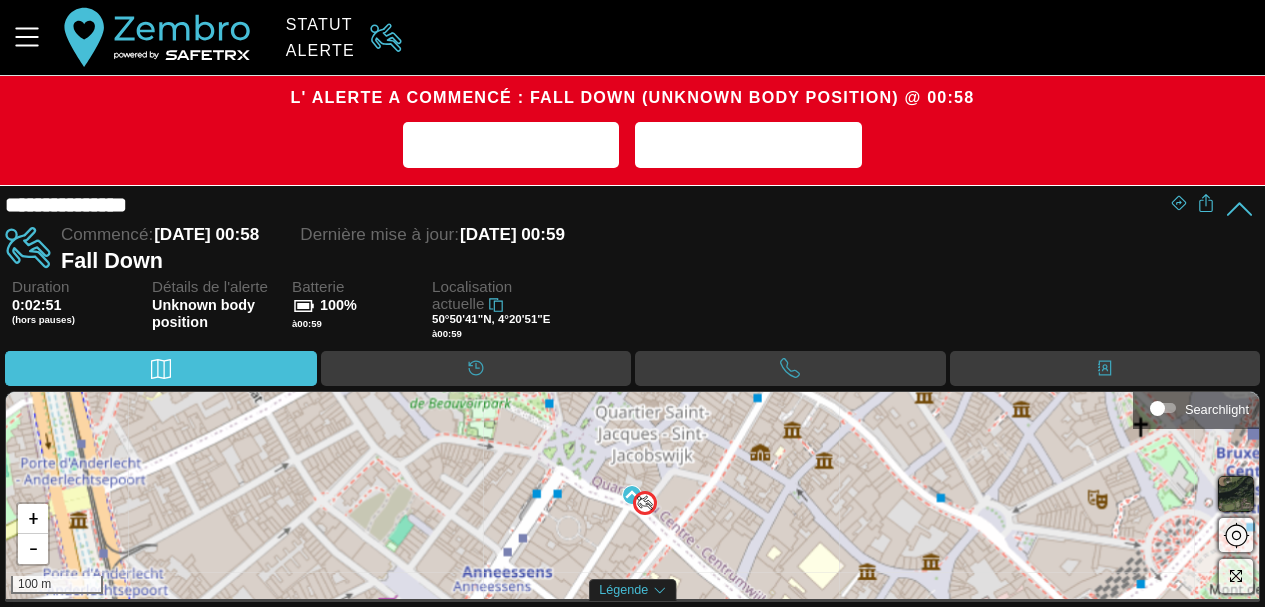 scroll, scrollTop: 1, scrollLeft: 0, axis: vertical 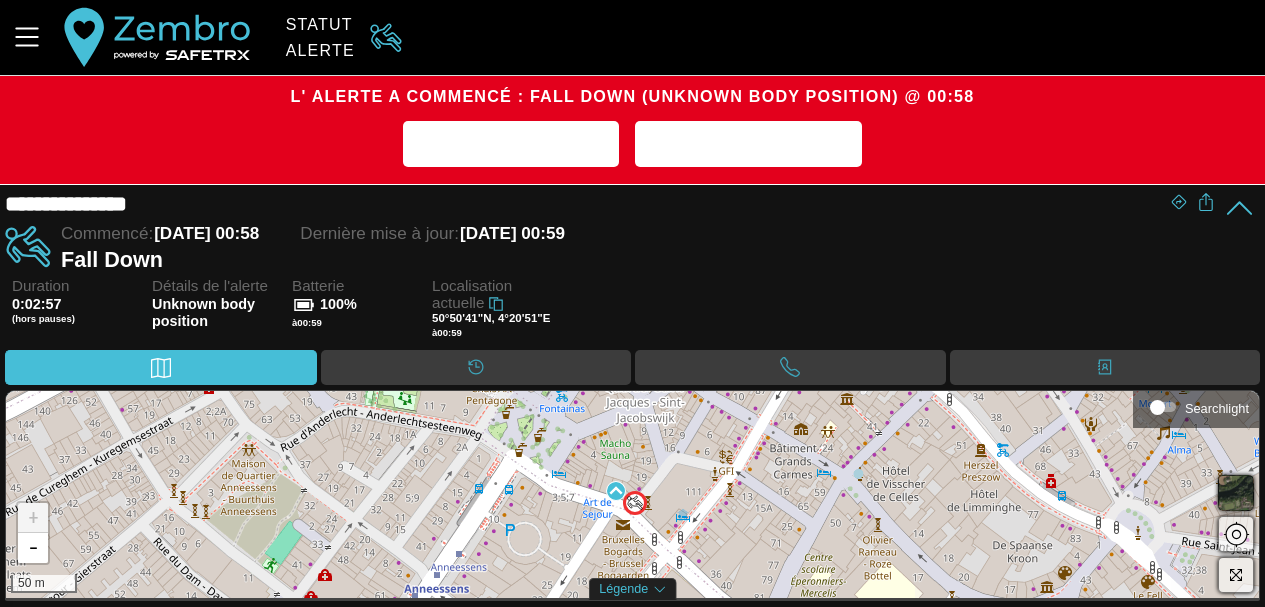 click on "+ - 50 m" at bounding box center (632, 494) 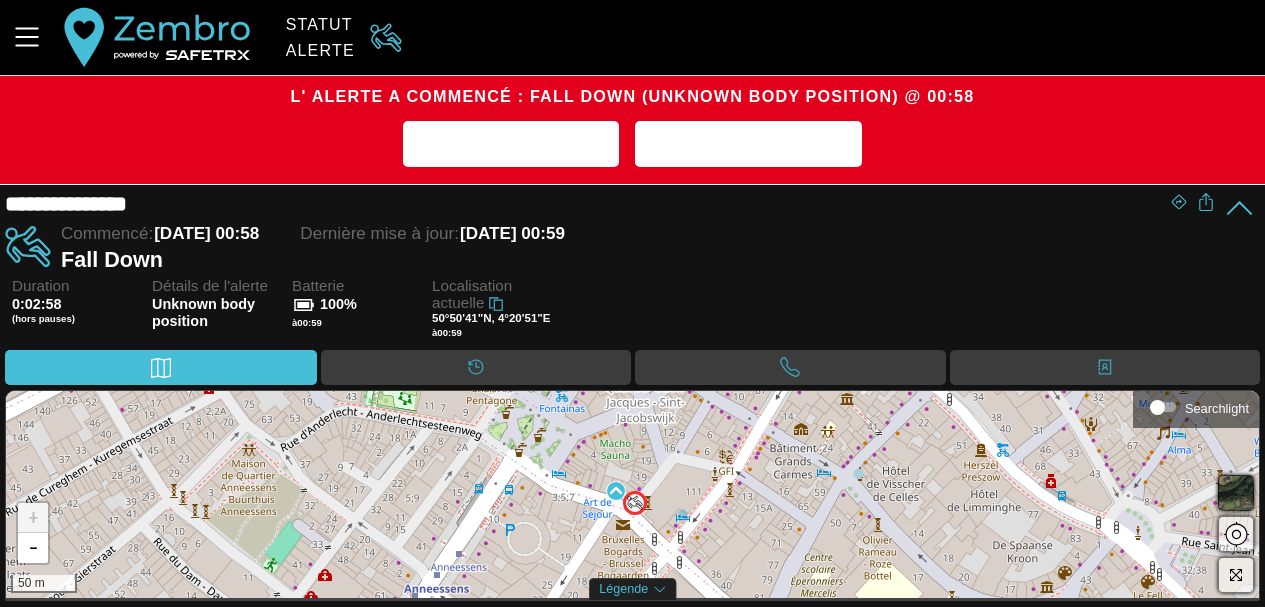 click at bounding box center (635, 503) 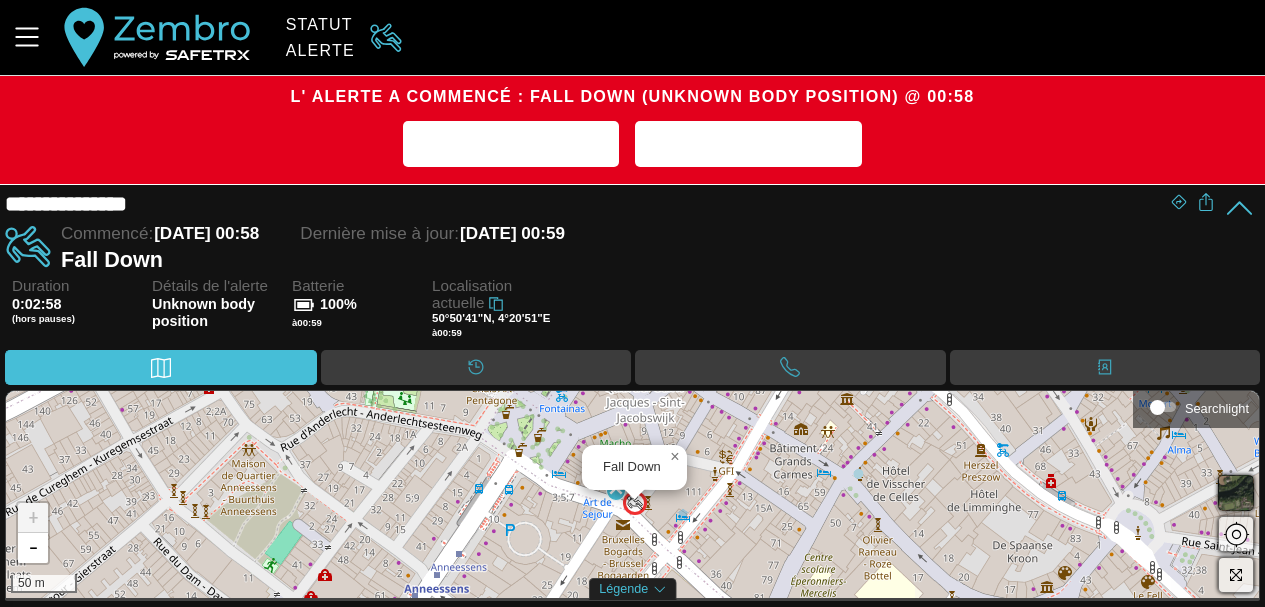click at bounding box center (635, 503) 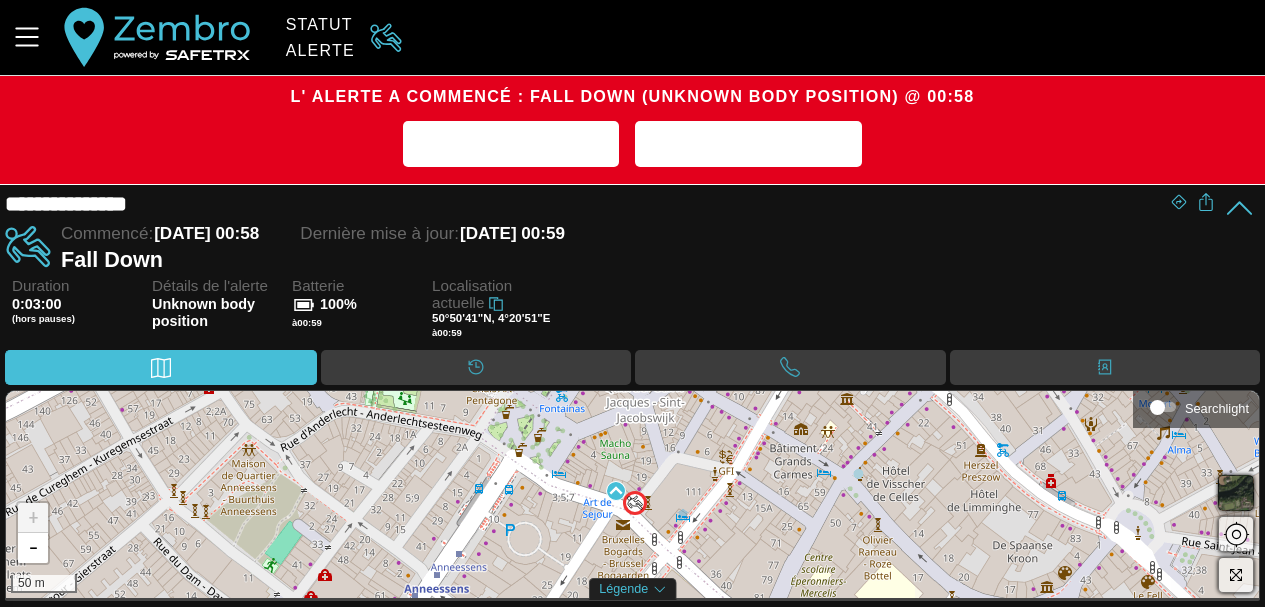 click on "Duration 0:03:00 (hors pauses) Détails de l'alerte Unknown body position Batterie 100% à  00:59 Localisation actuelle 50°50'41"N, 4°20'51"E à  00:59" at bounding box center [636, 314] 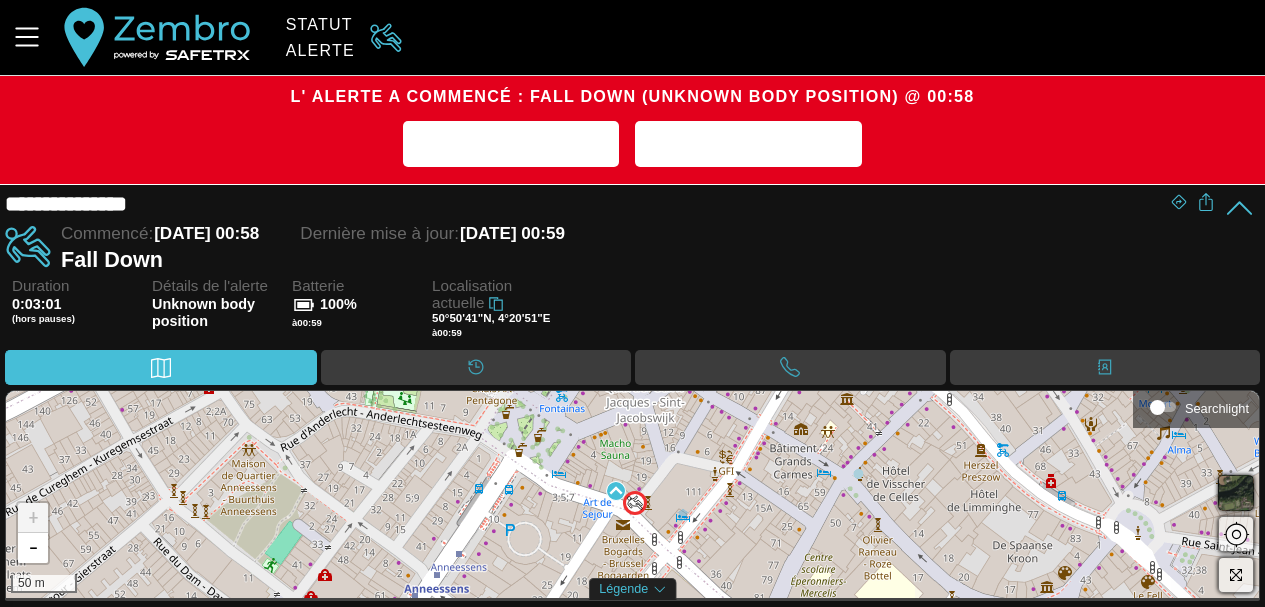 drag, startPoint x: 595, startPoint y: 225, endPoint x: 653, endPoint y: 225, distance: 58 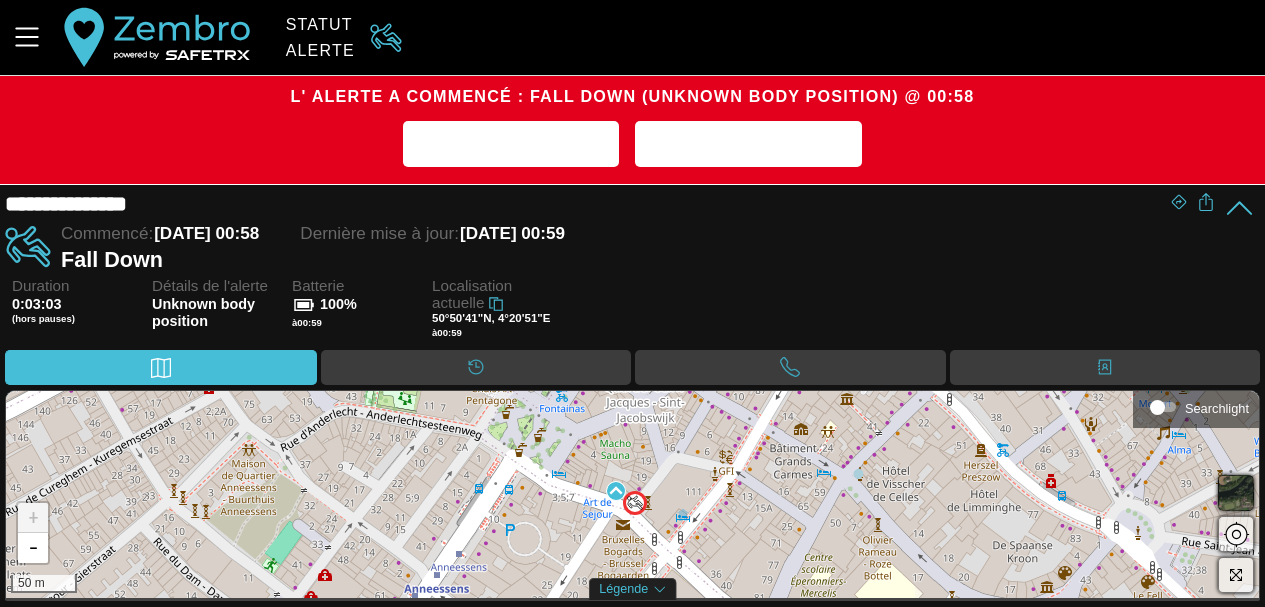 drag, startPoint x: 228, startPoint y: 228, endPoint x: 287, endPoint y: 229, distance: 59.008472 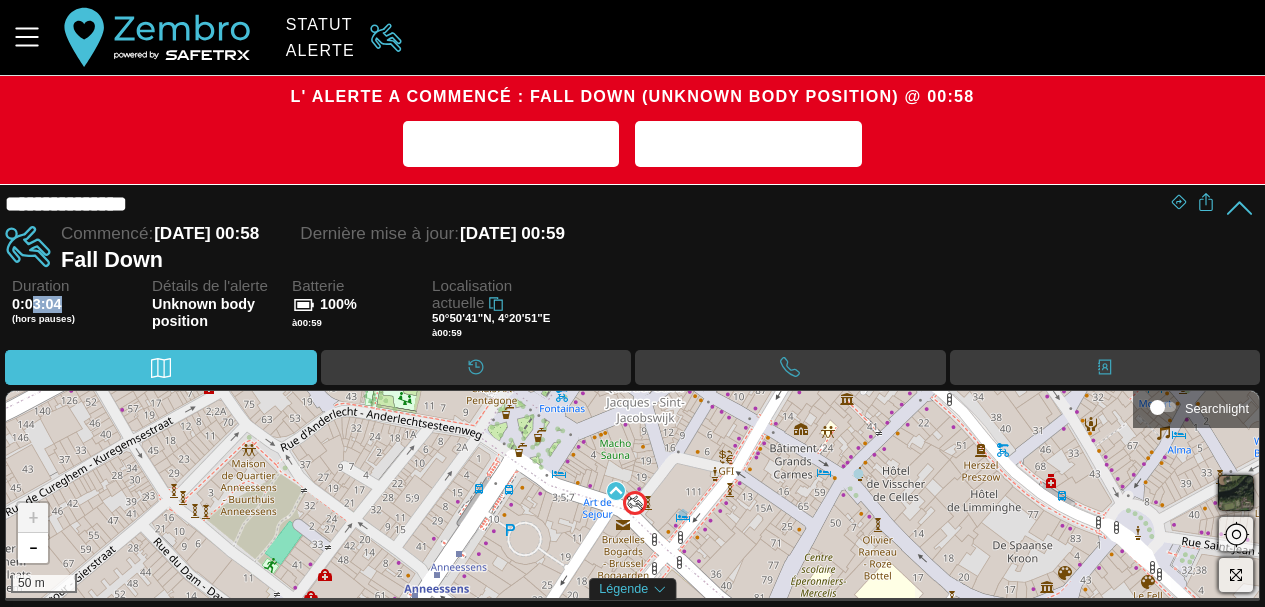 drag, startPoint x: 32, startPoint y: 300, endPoint x: 66, endPoint y: 300, distance: 34 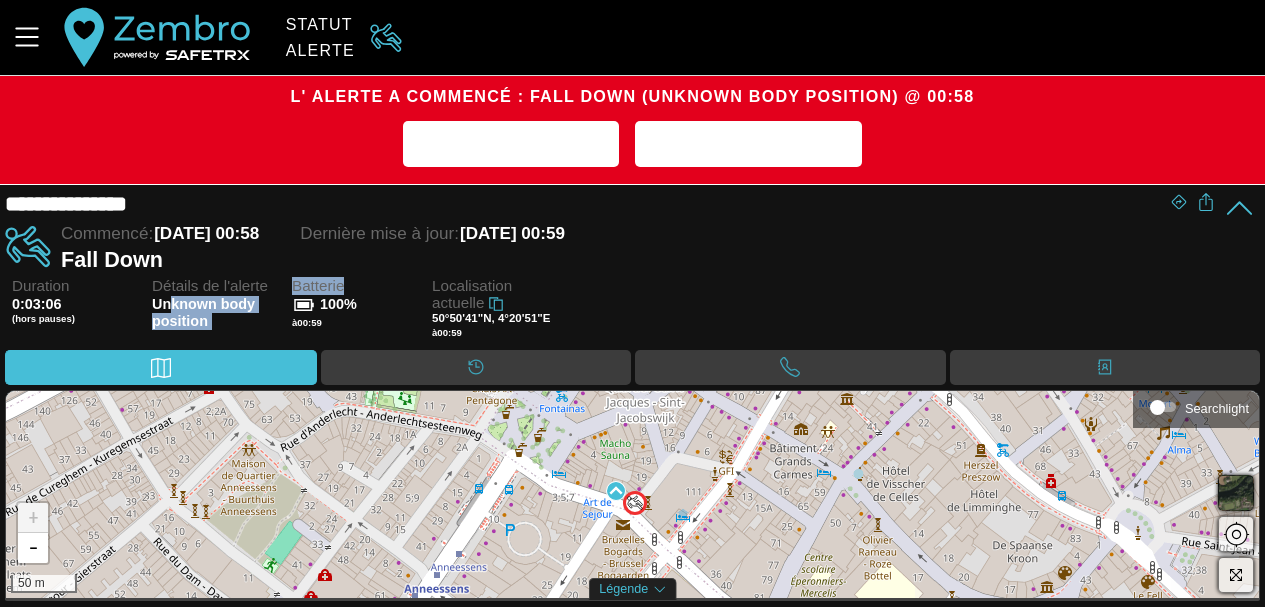 drag, startPoint x: 171, startPoint y: 299, endPoint x: 394, endPoint y: 288, distance: 223.27113 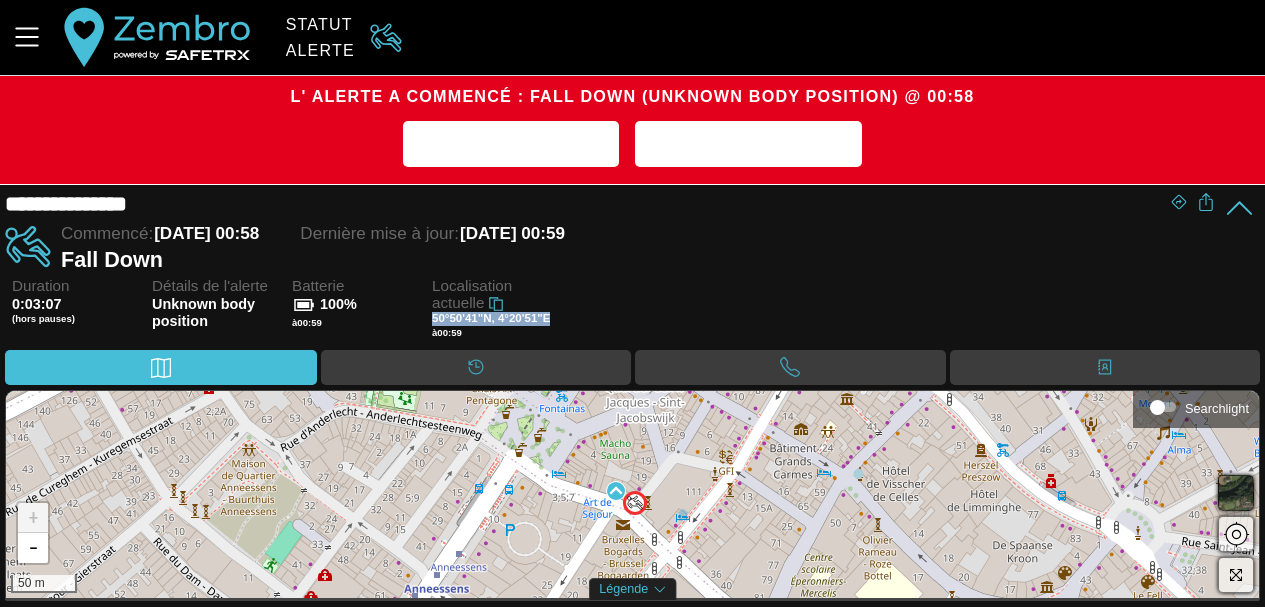 drag, startPoint x: 431, startPoint y: 319, endPoint x: 576, endPoint y: 322, distance: 145.03104 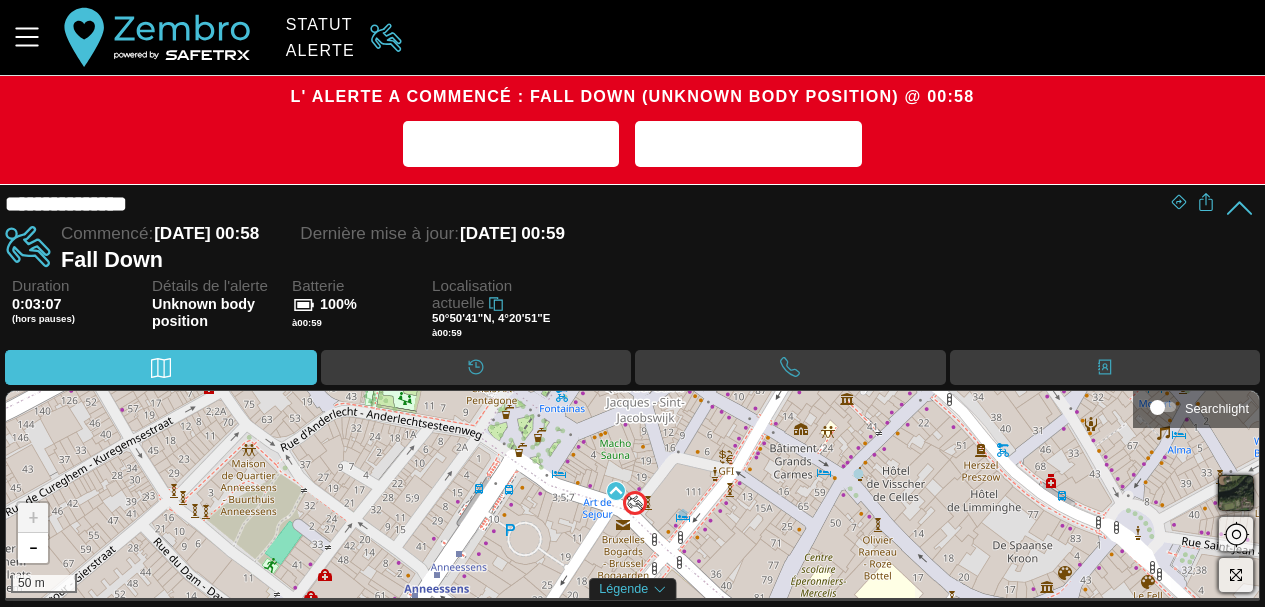 click on "Duration 0:03:07 (hors pauses) Détails de l'alerte Unknown body position Batterie 100% à  00:59 Localisation actuelle 50°50'41"N, 4°20'51"E à  00:59" at bounding box center [636, 314] 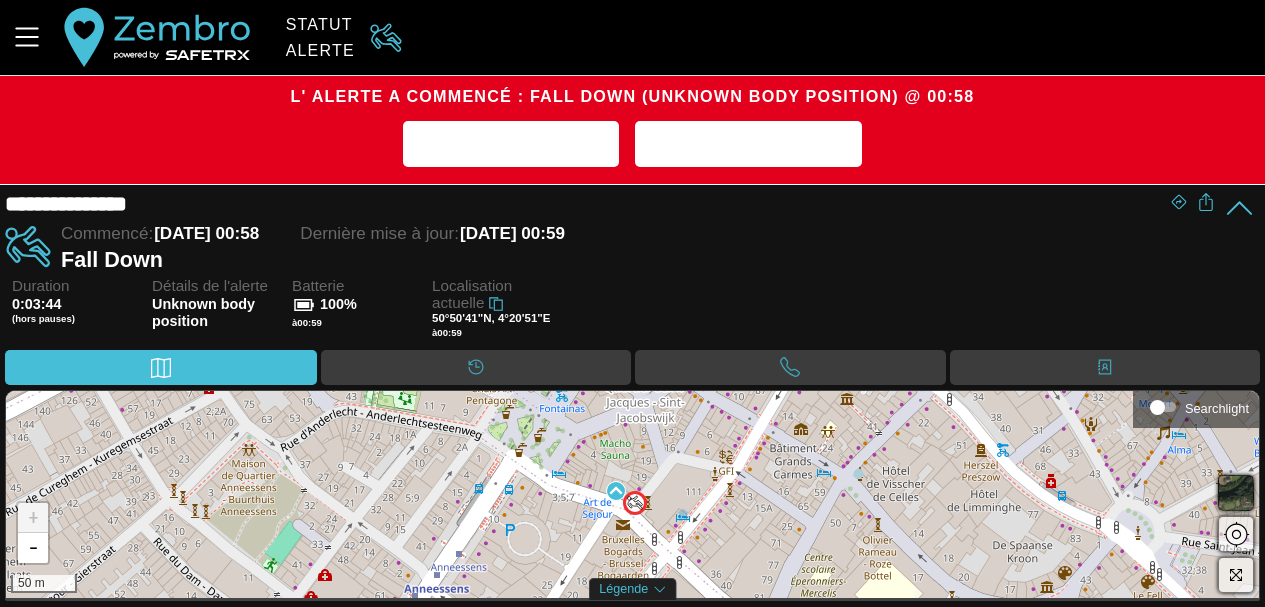 click on "[DATE] 00:59" at bounding box center (512, 233) 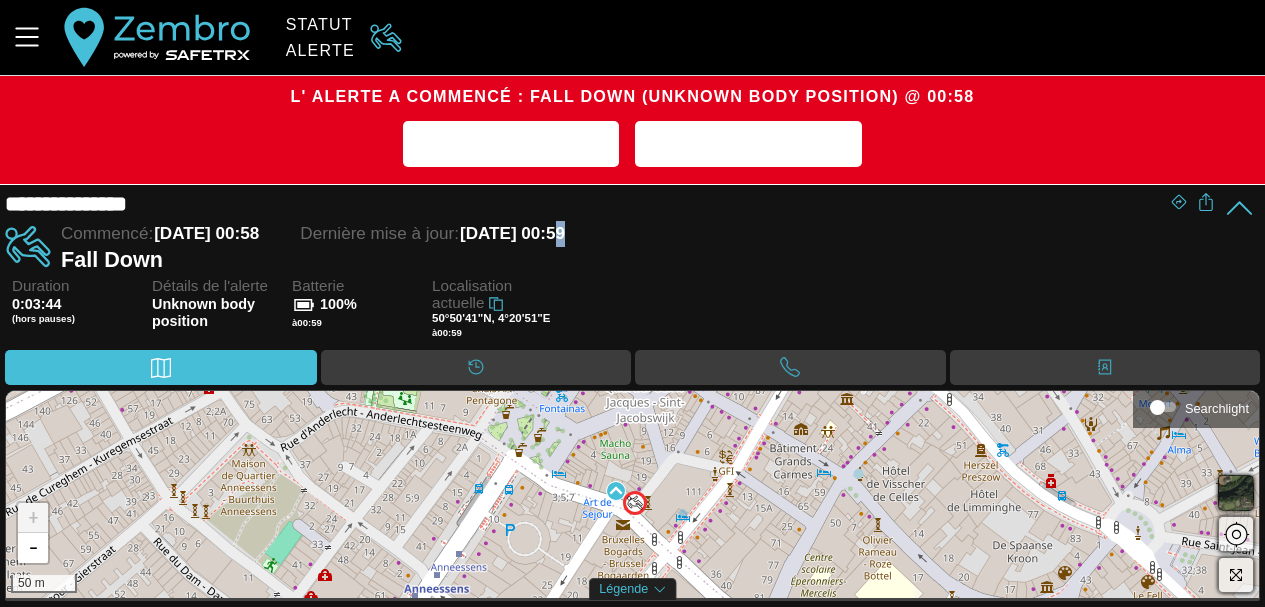 click on "[DATE] 00:59" at bounding box center [512, 233] 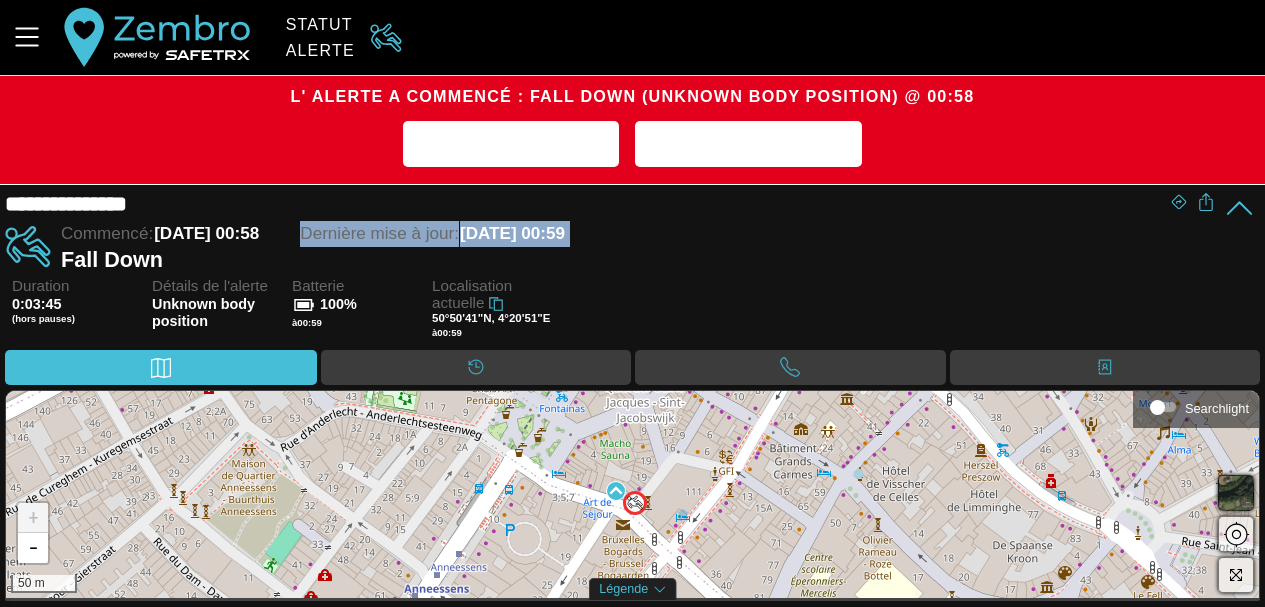 drag, startPoint x: 592, startPoint y: 229, endPoint x: 690, endPoint y: 228, distance: 98.005104 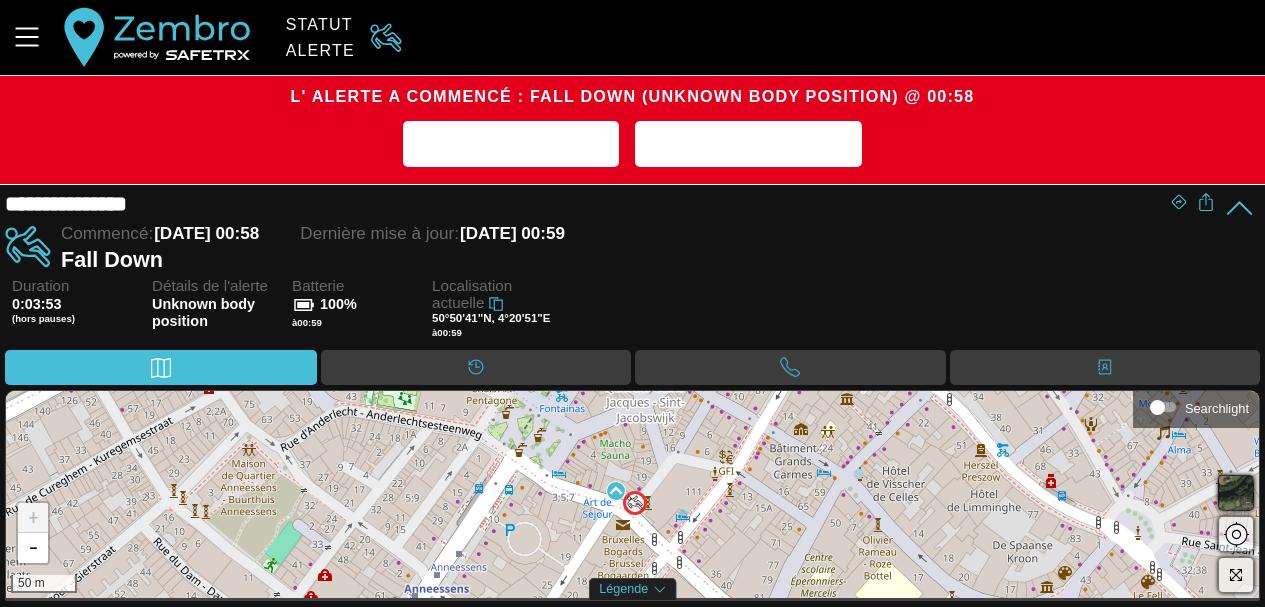 click on "Duration 0:03:53 (hors pauses) Détails de l'alerte Unknown body position Batterie 100% à  00:59 Localisation actuelle 50°50'41"N, 4°20'51"E à  00:59" at bounding box center (636, 314) 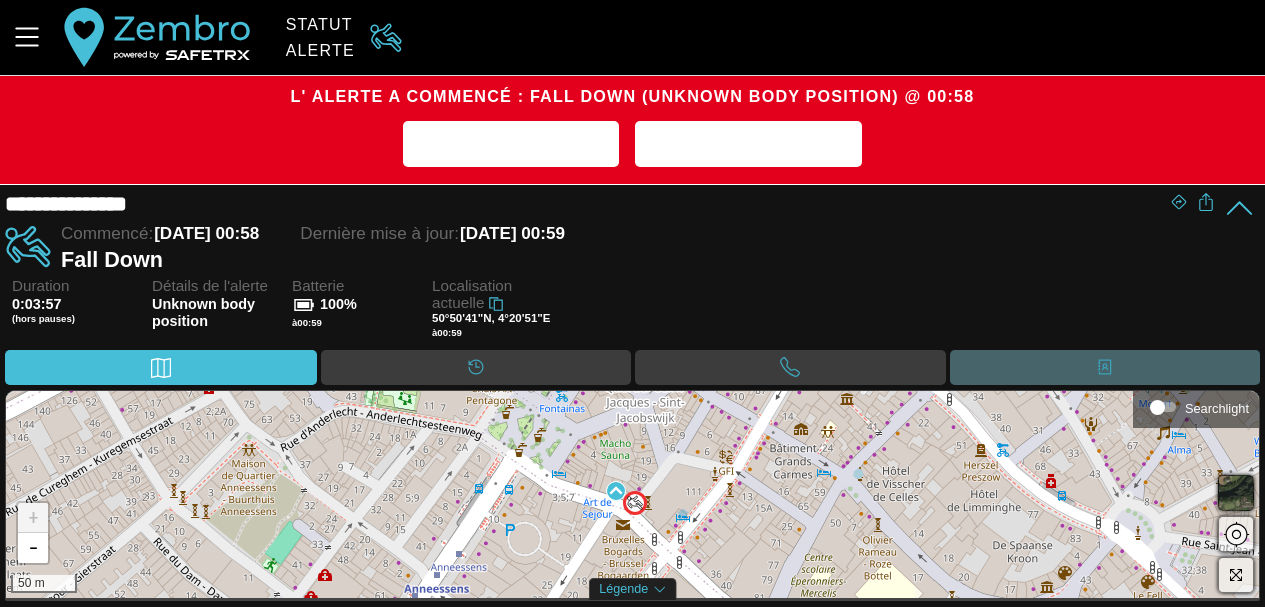 click on "Contacts" at bounding box center [1105, 367] 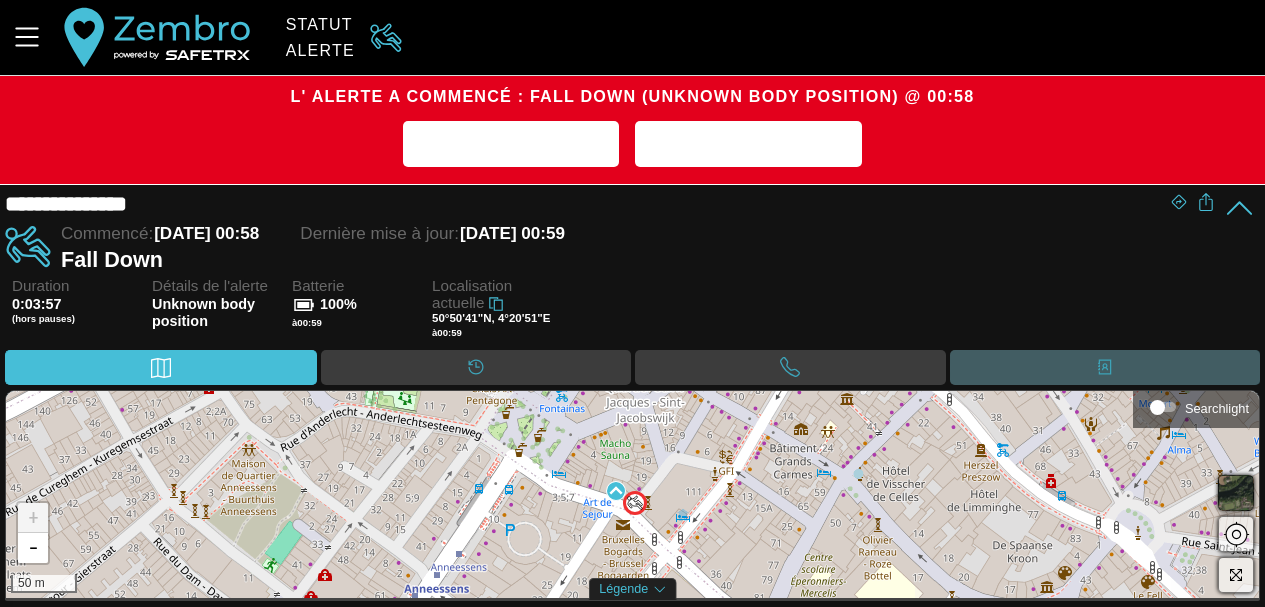 scroll, scrollTop: 0, scrollLeft: 0, axis: both 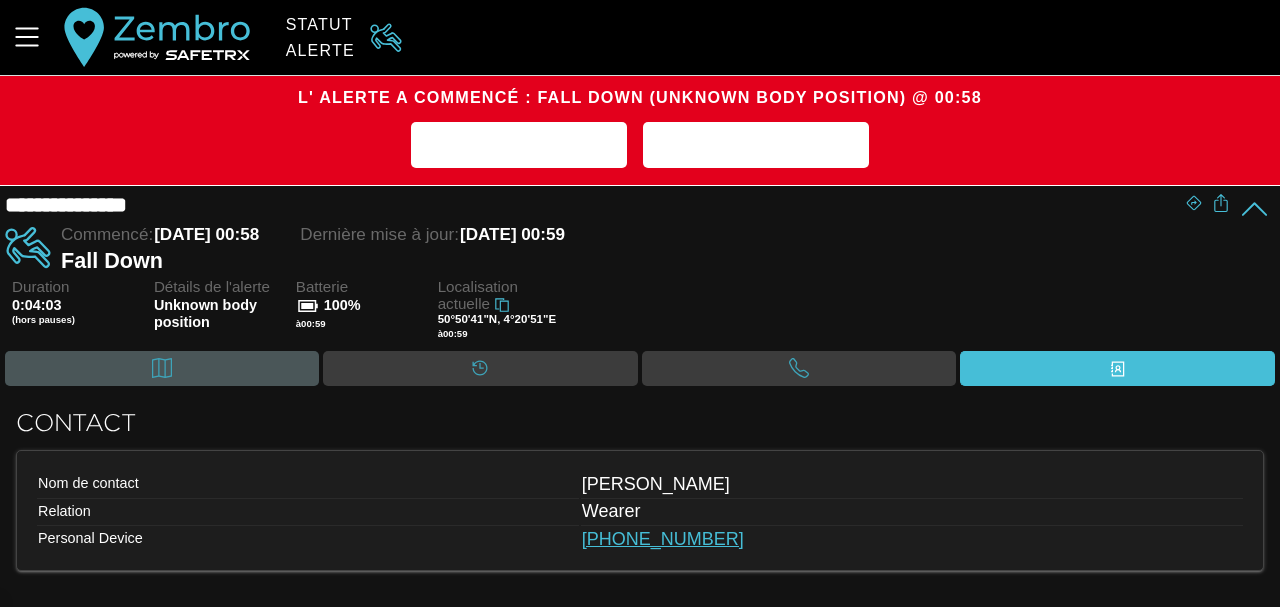click on "Carte" at bounding box center [162, 368] 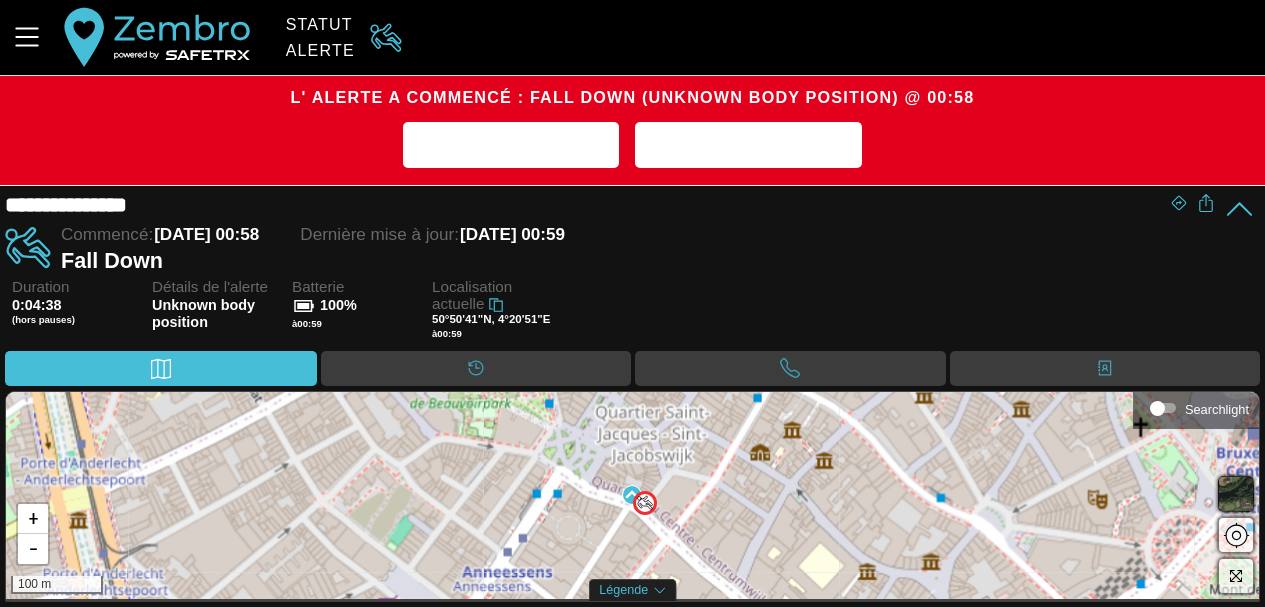 click on "Commencé: [DATE] 00:58 Dernière mise à jour: [DATE] 00:59" at bounding box center (615, 235) 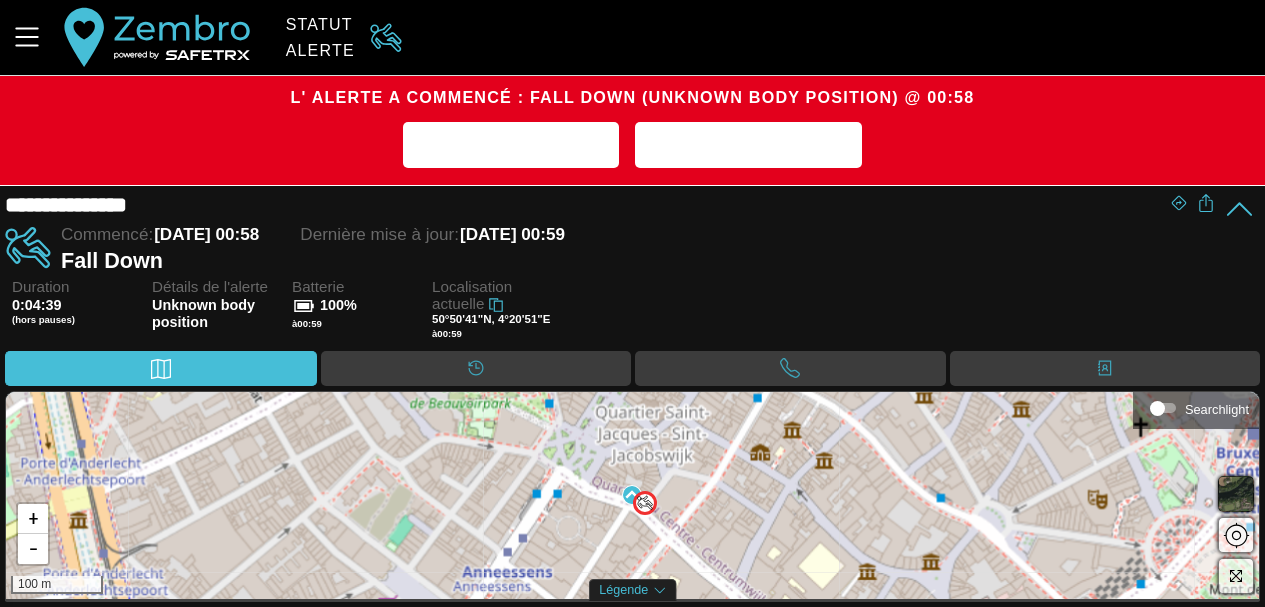 scroll, scrollTop: 1, scrollLeft: 0, axis: vertical 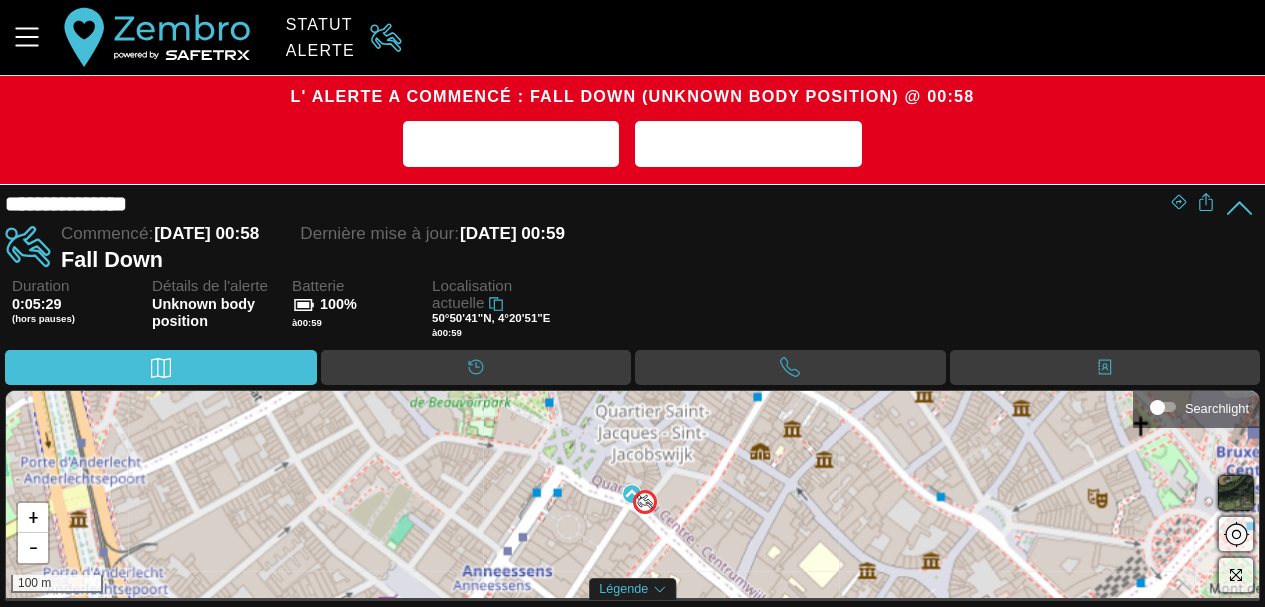 click on "Commencé: [DATE] 00:58 Dernière mise à jour: [DATE] 00:59" at bounding box center [615, 234] 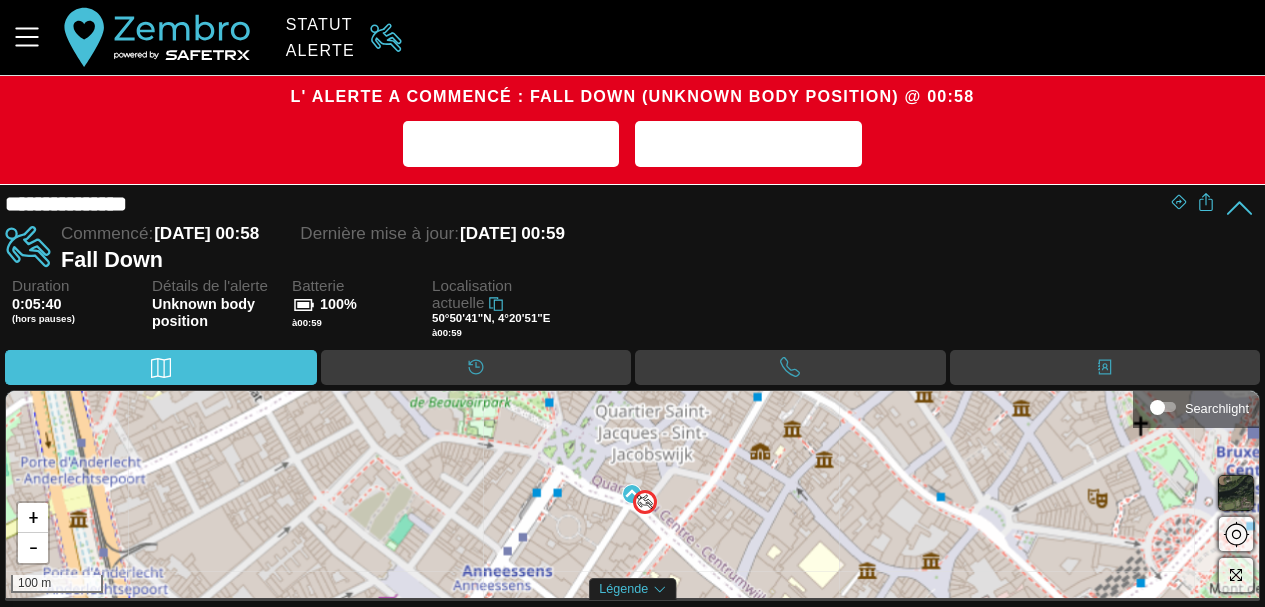 drag, startPoint x: 817, startPoint y: 217, endPoint x: 801, endPoint y: 220, distance: 16.27882 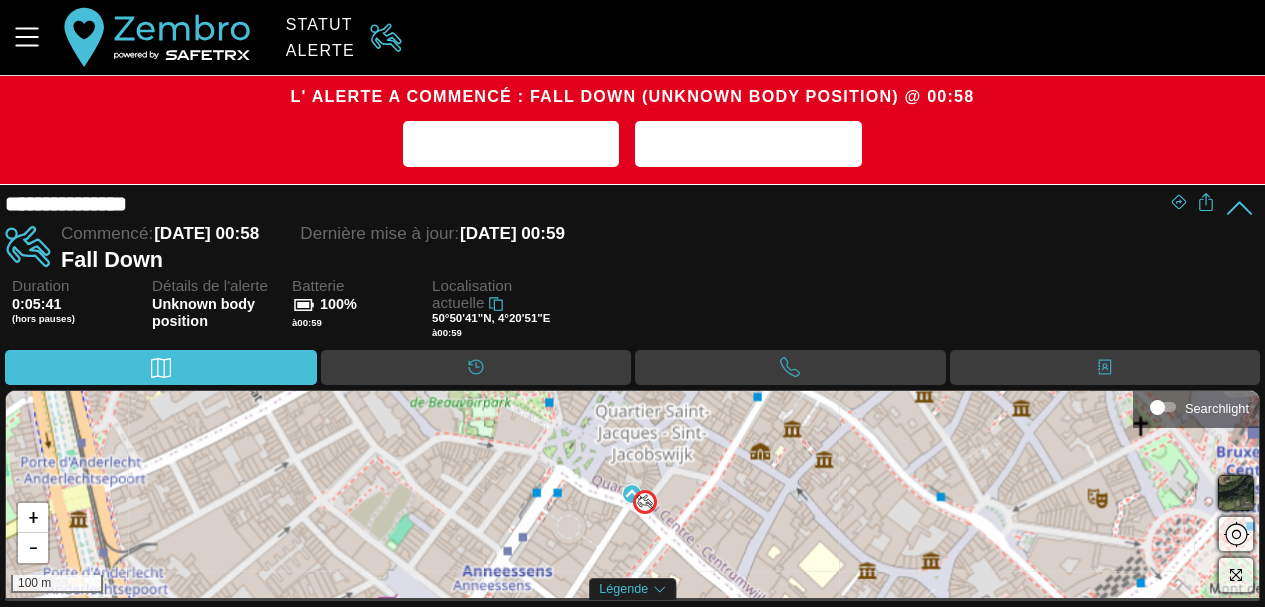 click on "Dernière mise à jour: [DATE] 00:59" at bounding box center [433, 234] 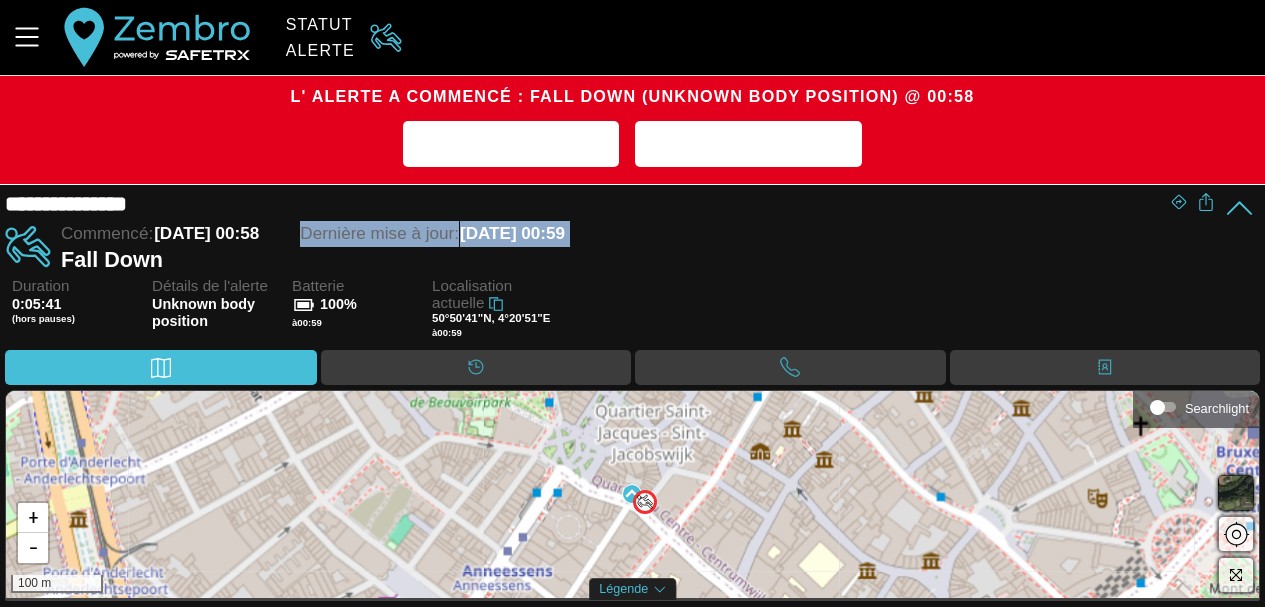 click on "Dernière mise à jour: [DATE] 00:59" at bounding box center [433, 234] 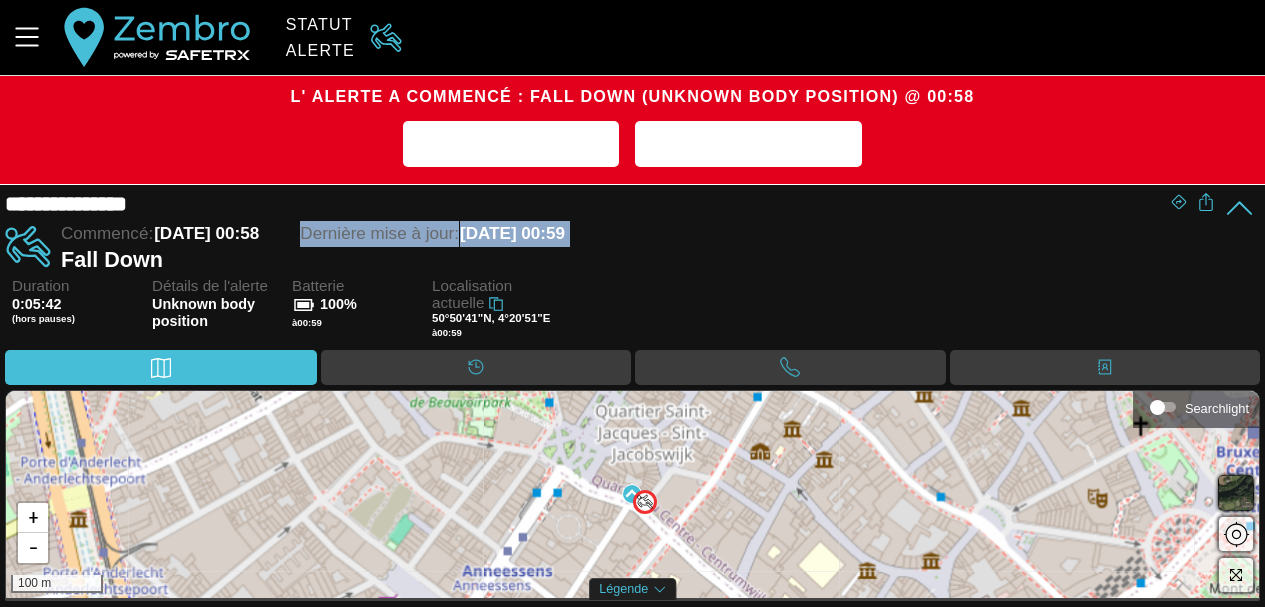 click on "Commencé: [DATE] 00:58 Dernière mise à jour: [DATE] 00:59" at bounding box center [615, 234] 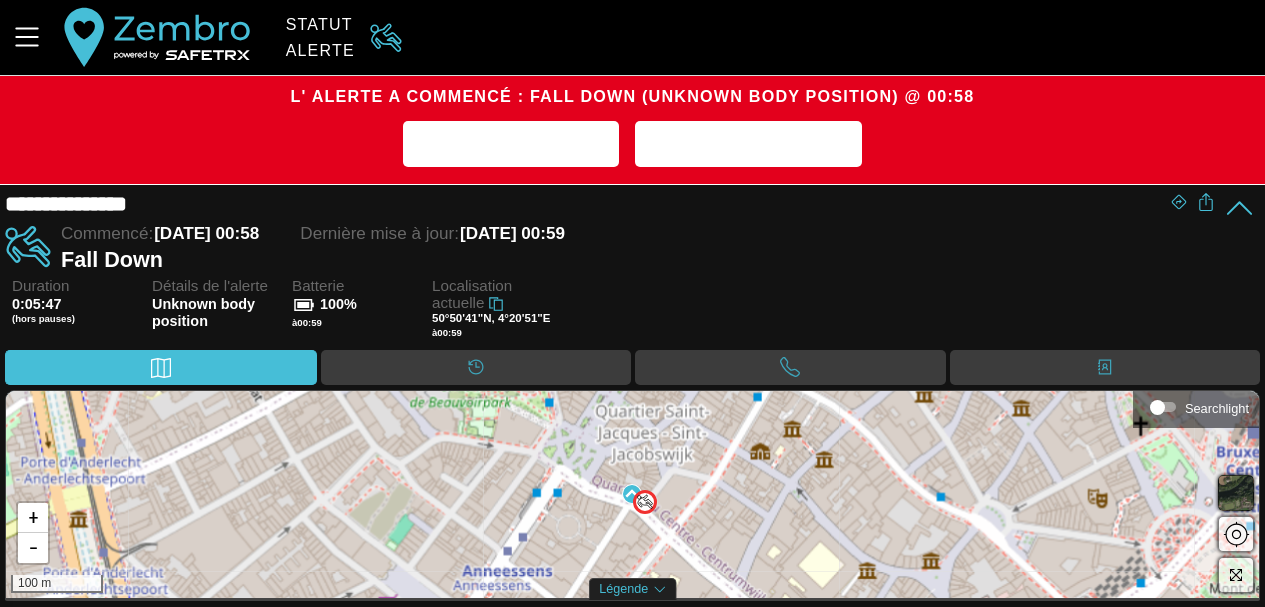 click on "Duration 0:05:47 (hors pauses) Détails de l'alerte Unknown body position Batterie 100% à  00:59 Localisation actuelle 50°50'41"N, 4°20'51"E à  00:59" at bounding box center [636, 314] 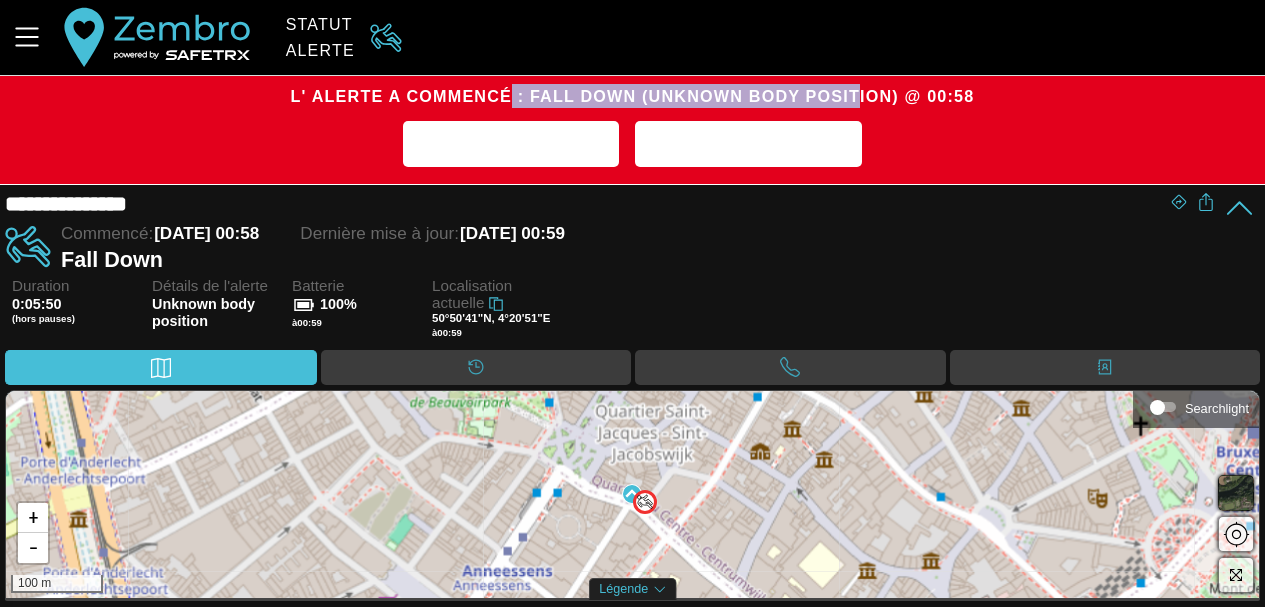 drag, startPoint x: 511, startPoint y: 93, endPoint x: 861, endPoint y: 77, distance: 350.3655 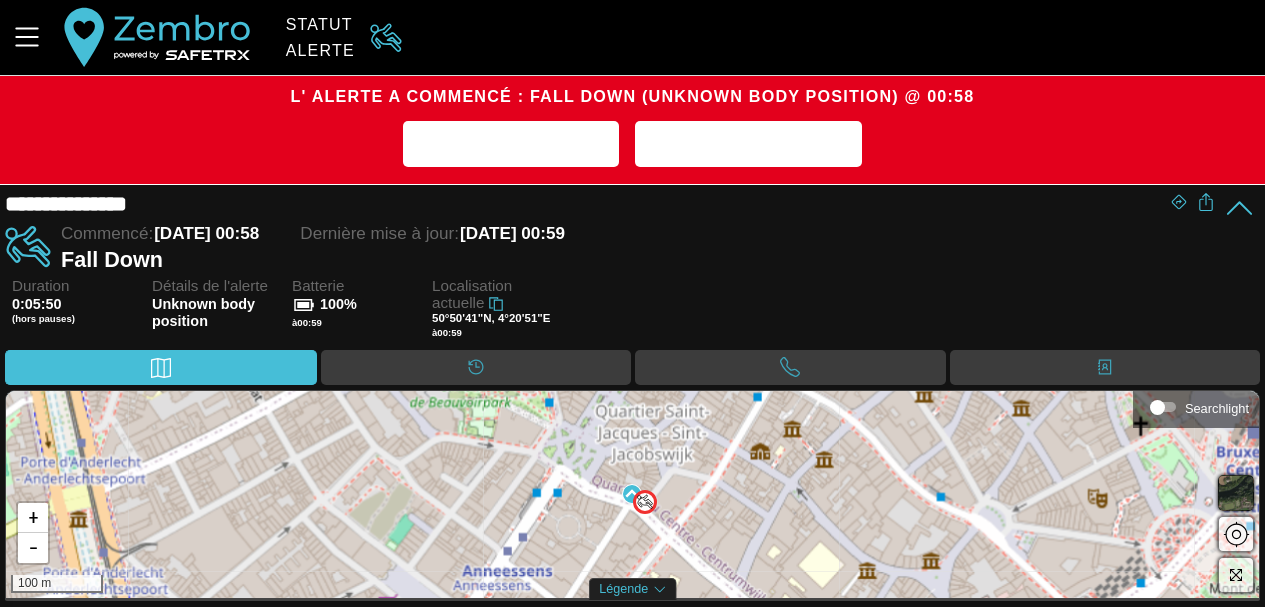 click on "Statut Alerte" at bounding box center [771, 37] 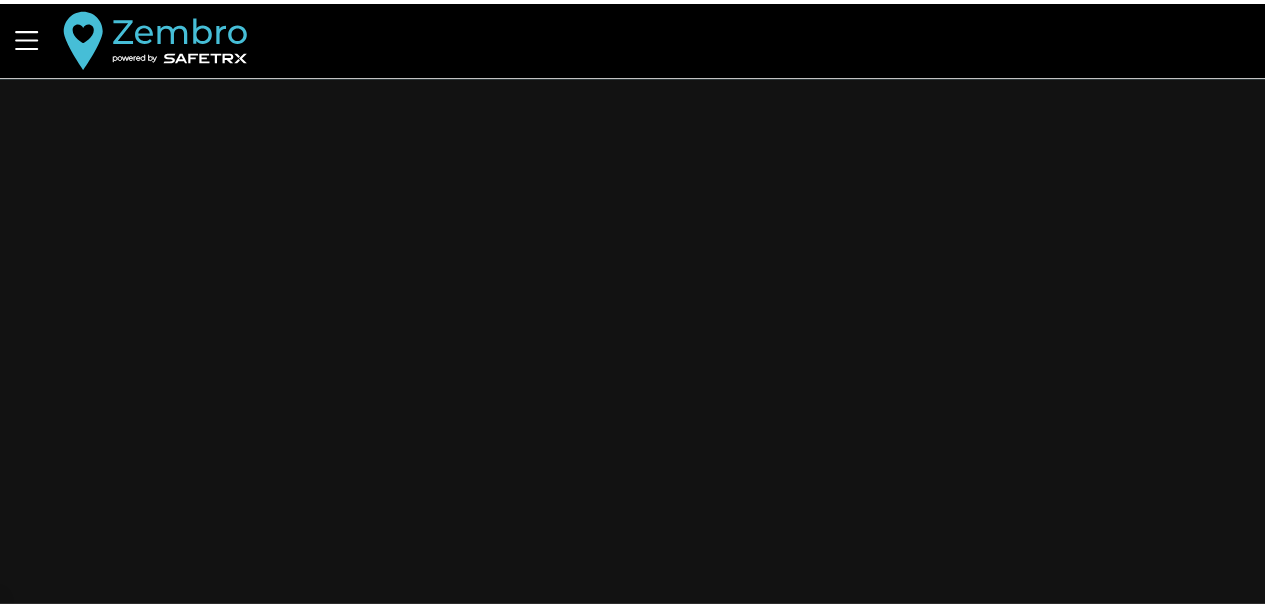 scroll, scrollTop: 0, scrollLeft: 0, axis: both 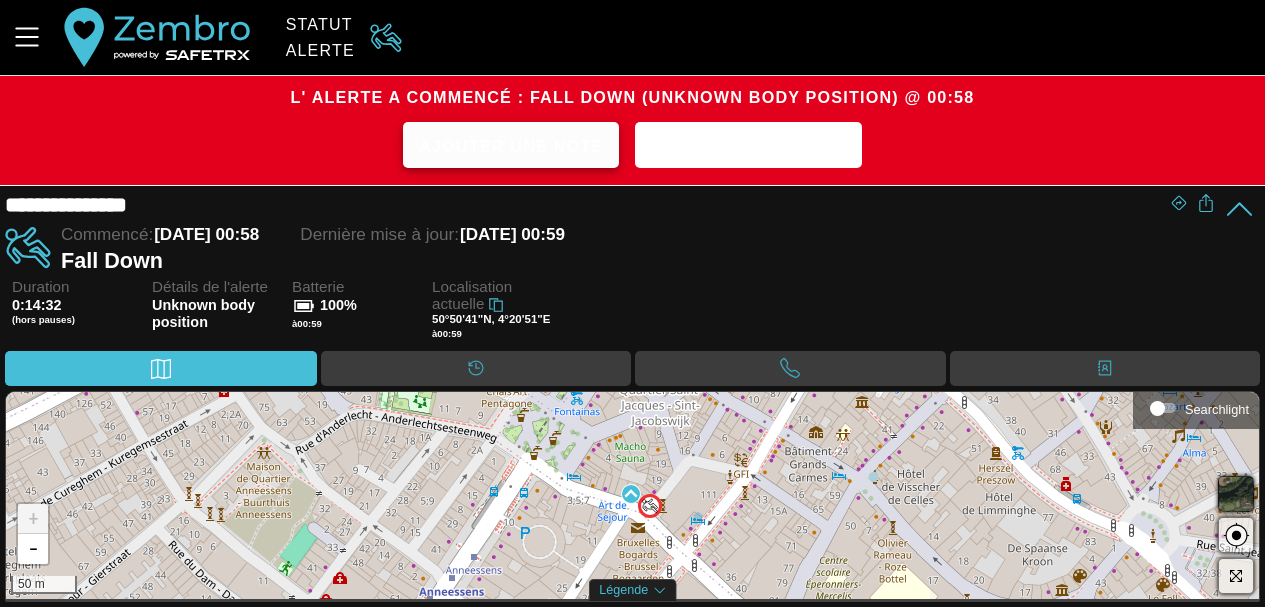 click on "Ajouter une note" at bounding box center [511, 146] 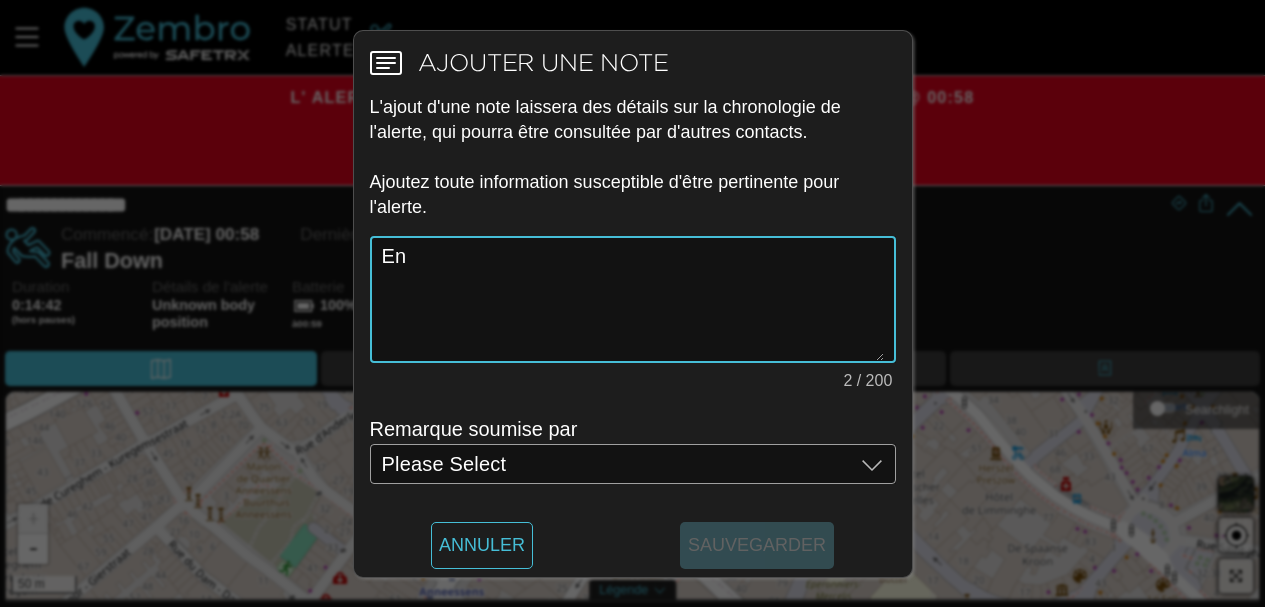 type on "E" 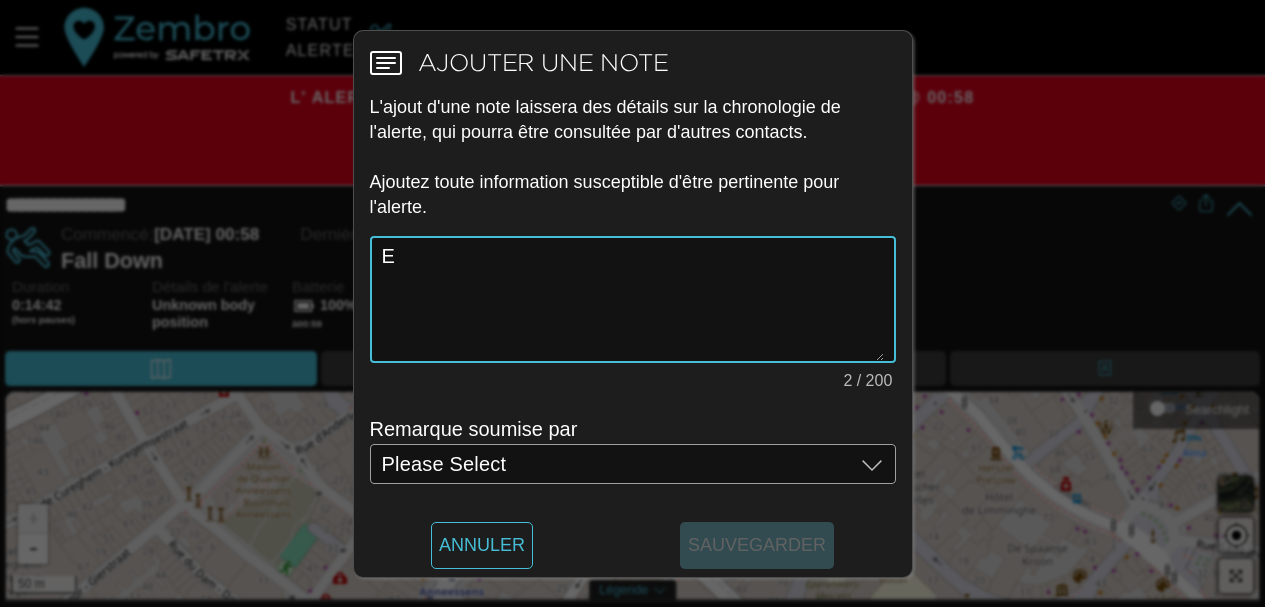type 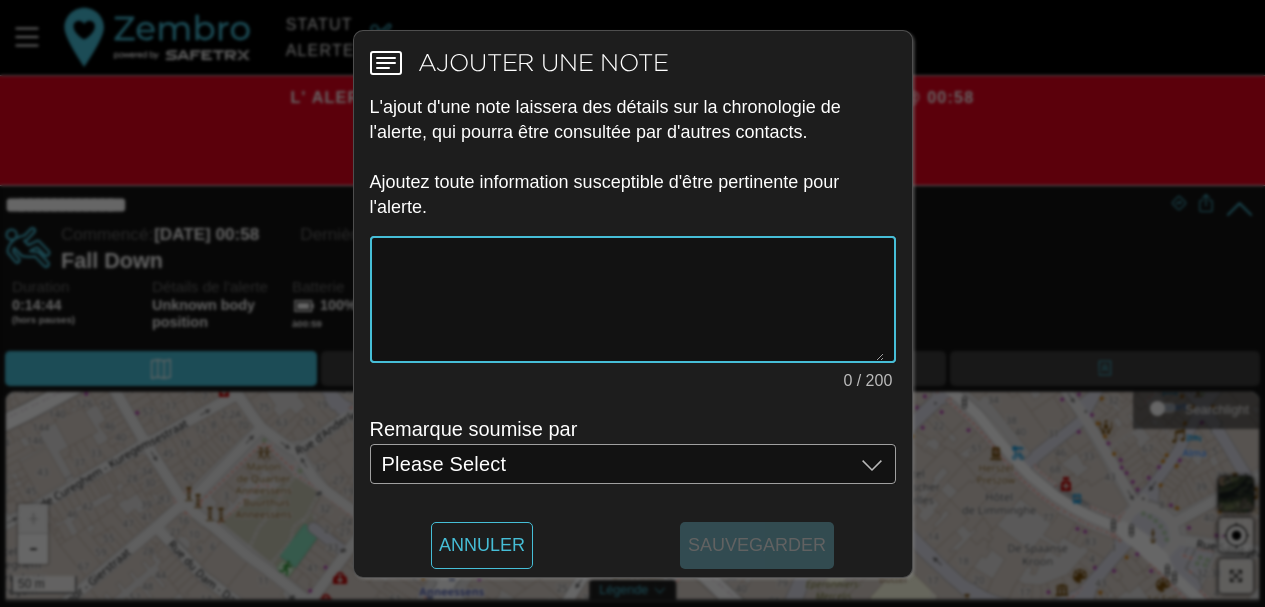 click on "Annuler" at bounding box center [482, 545] 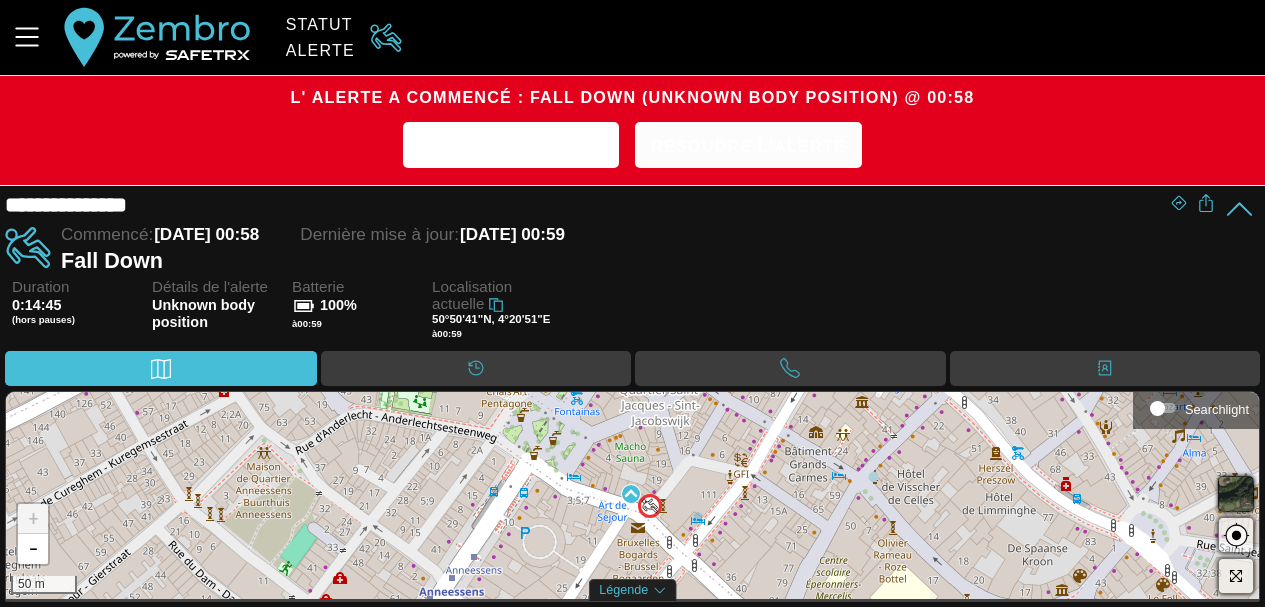 click on "Résoudre l'alerte" at bounding box center [748, 146] 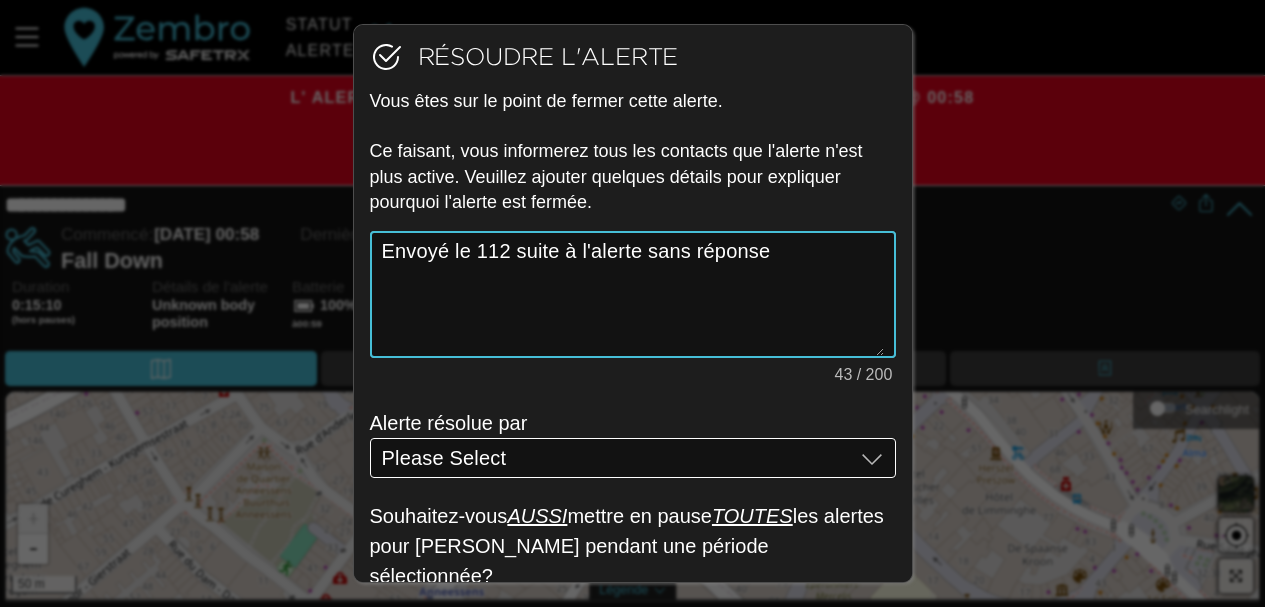 type on "Envoyé le 112 suite à l'alerte sans réponse" 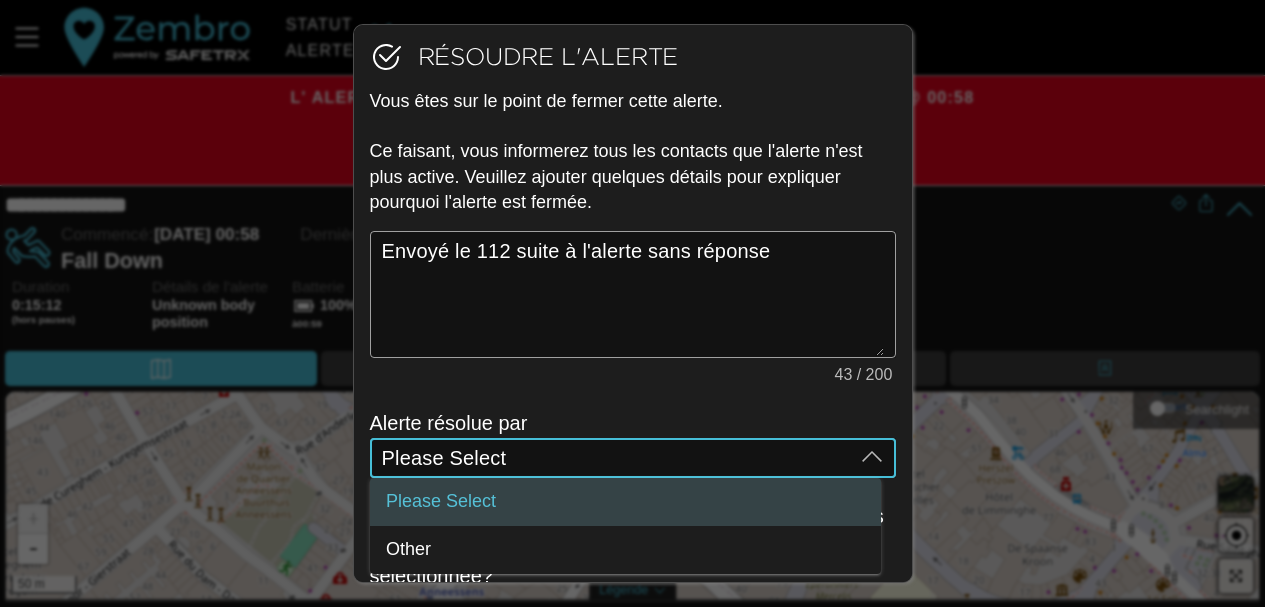 click on "Envoyé le 112 suite à l'alerte sans réponse 43 / 200" at bounding box center [633, 319] 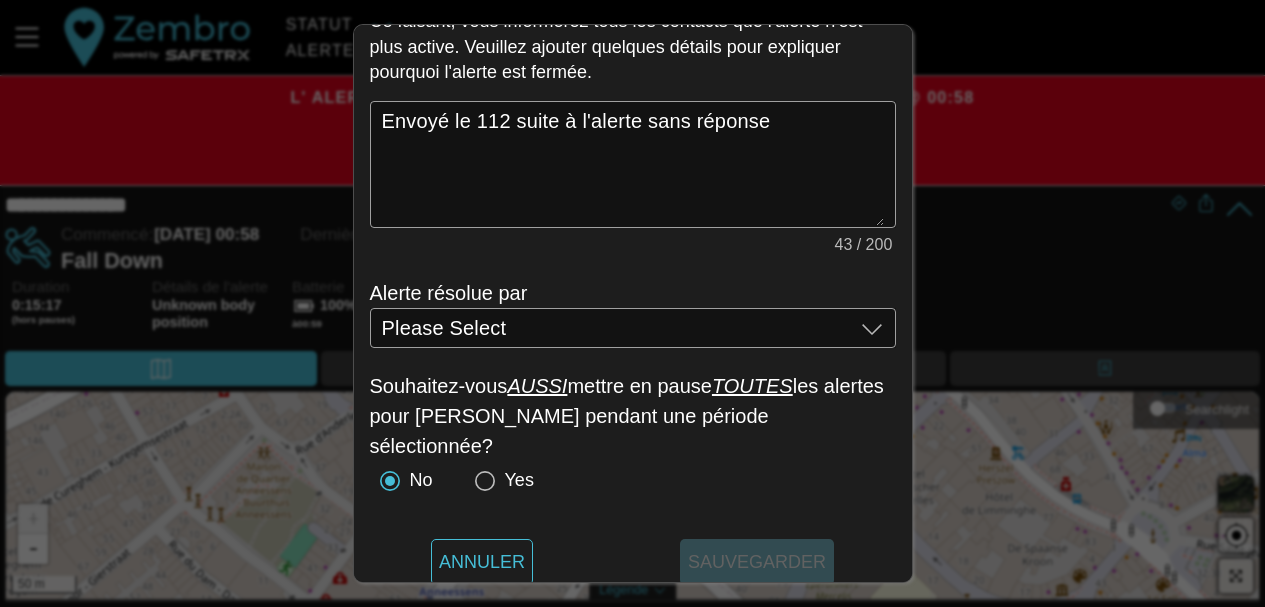 scroll, scrollTop: 141, scrollLeft: 0, axis: vertical 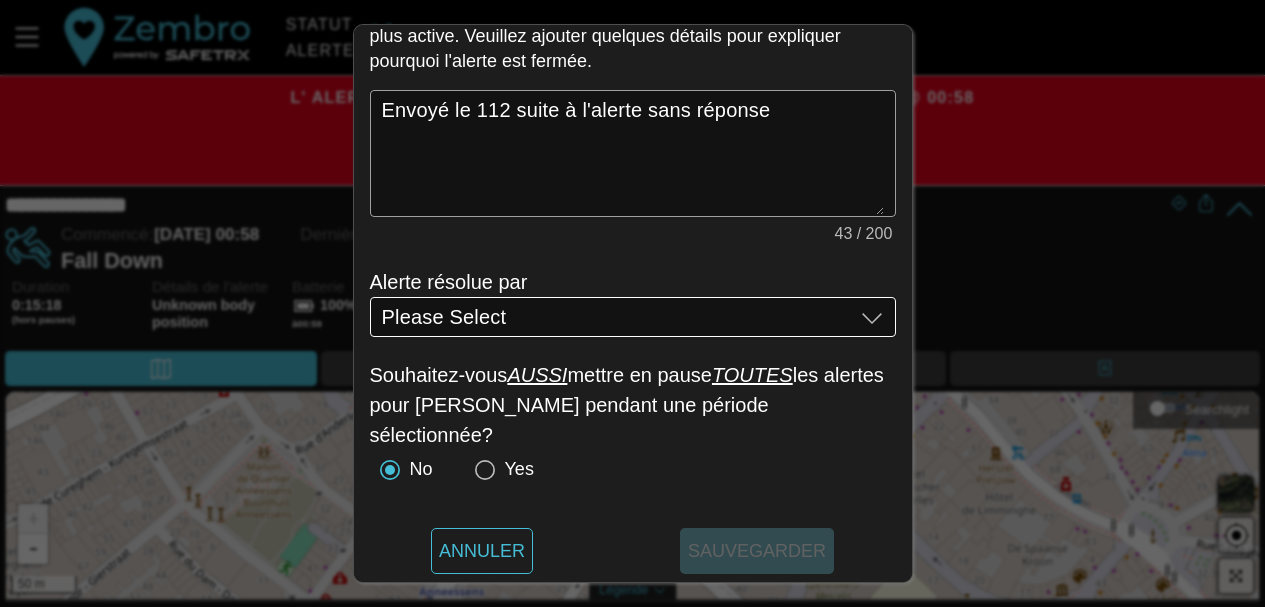 click on "Please Select Please Select" at bounding box center [618, 317] 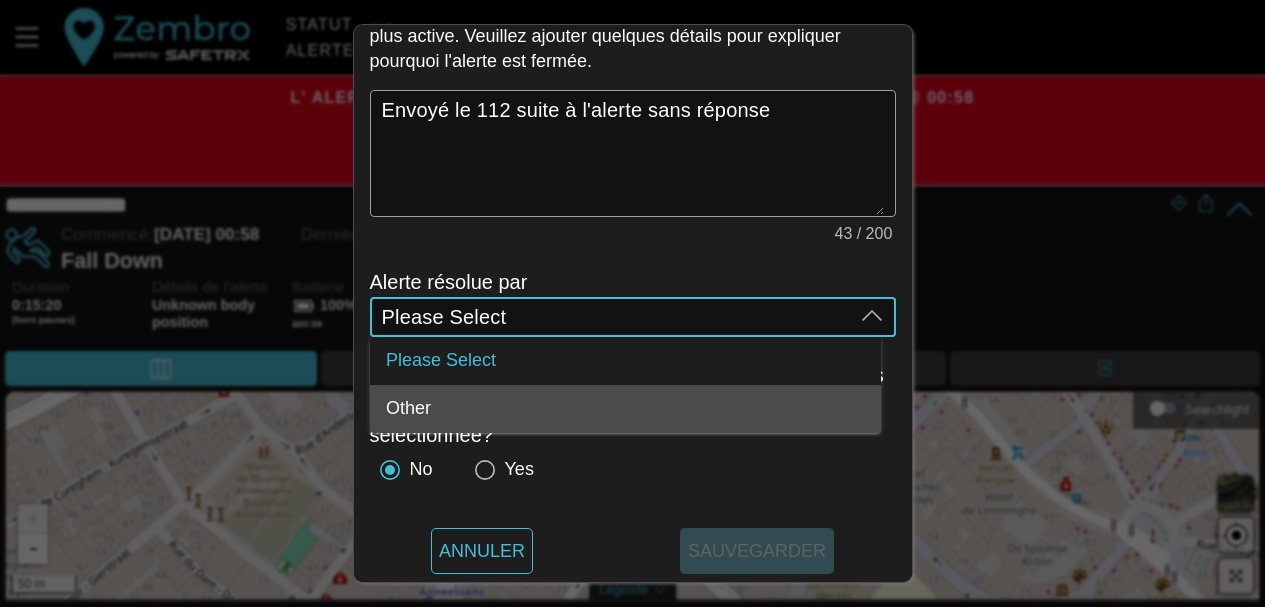 click on "Other" at bounding box center [625, 410] 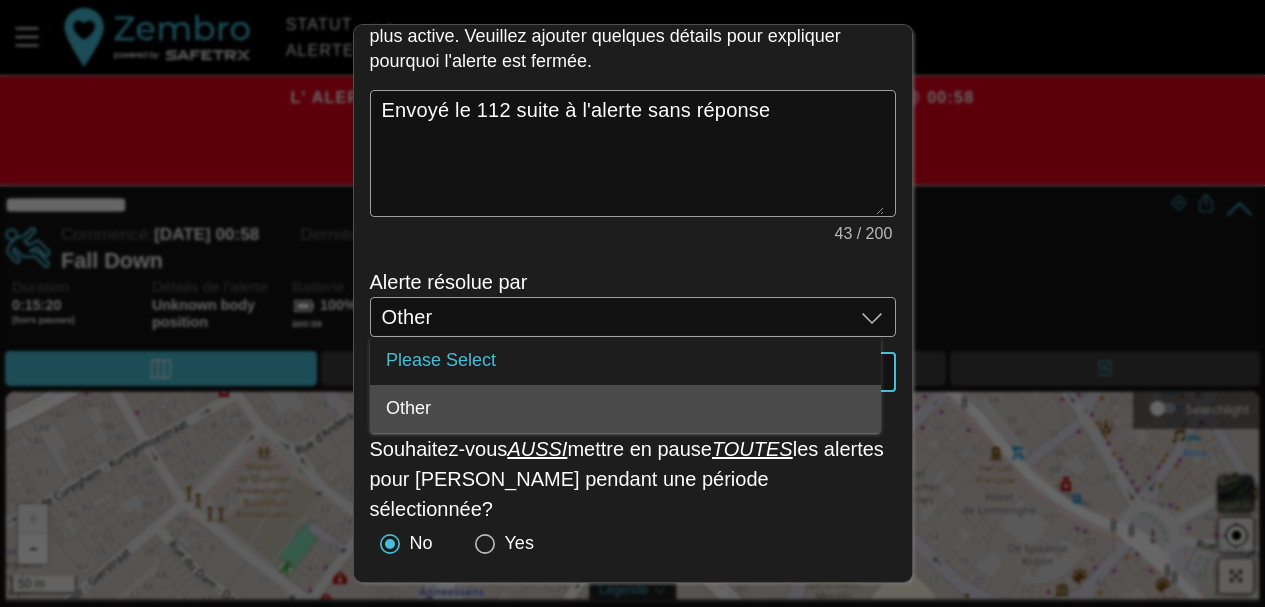 scroll, scrollTop: 0, scrollLeft: 0, axis: both 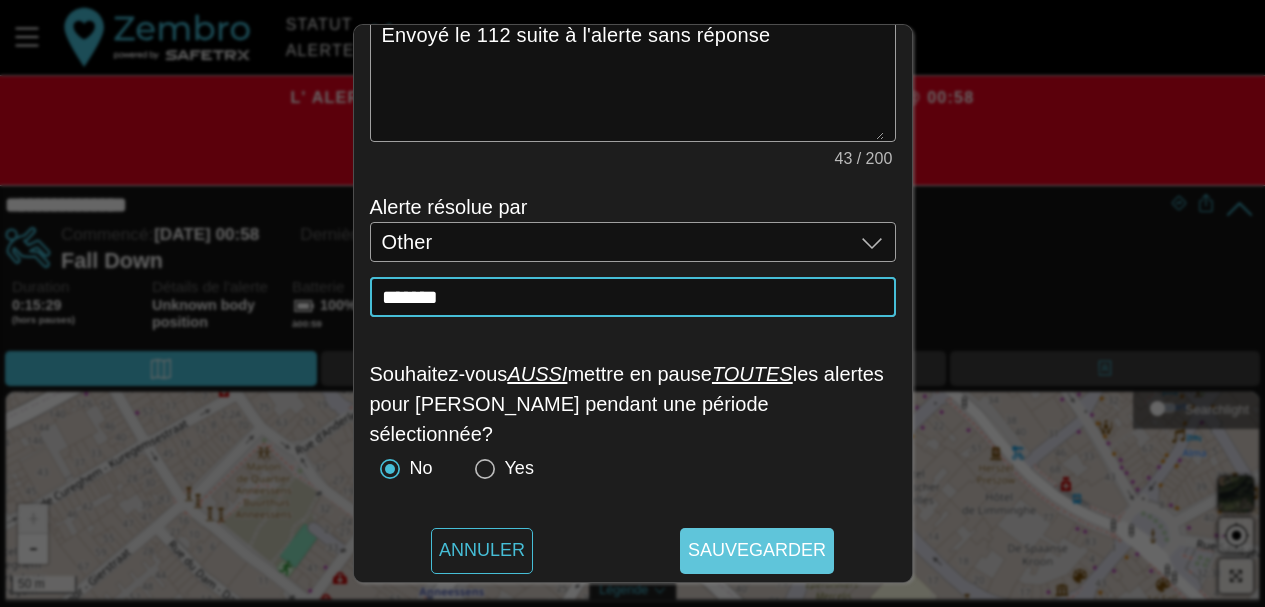 type on "*******" 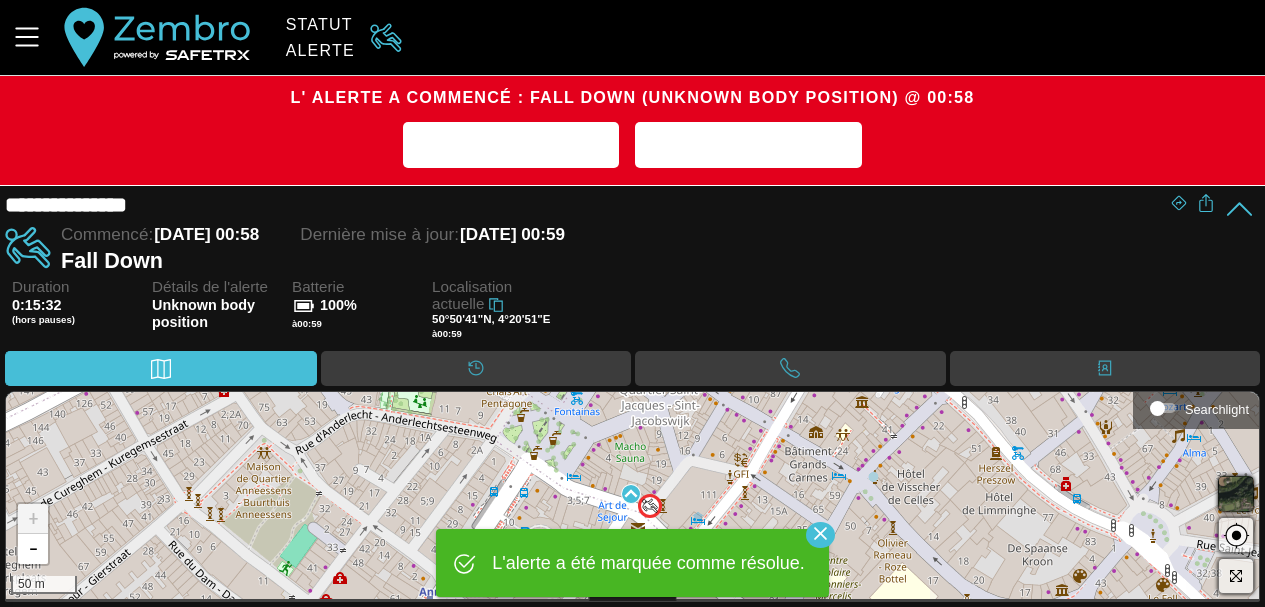 scroll, scrollTop: 1, scrollLeft: 0, axis: vertical 